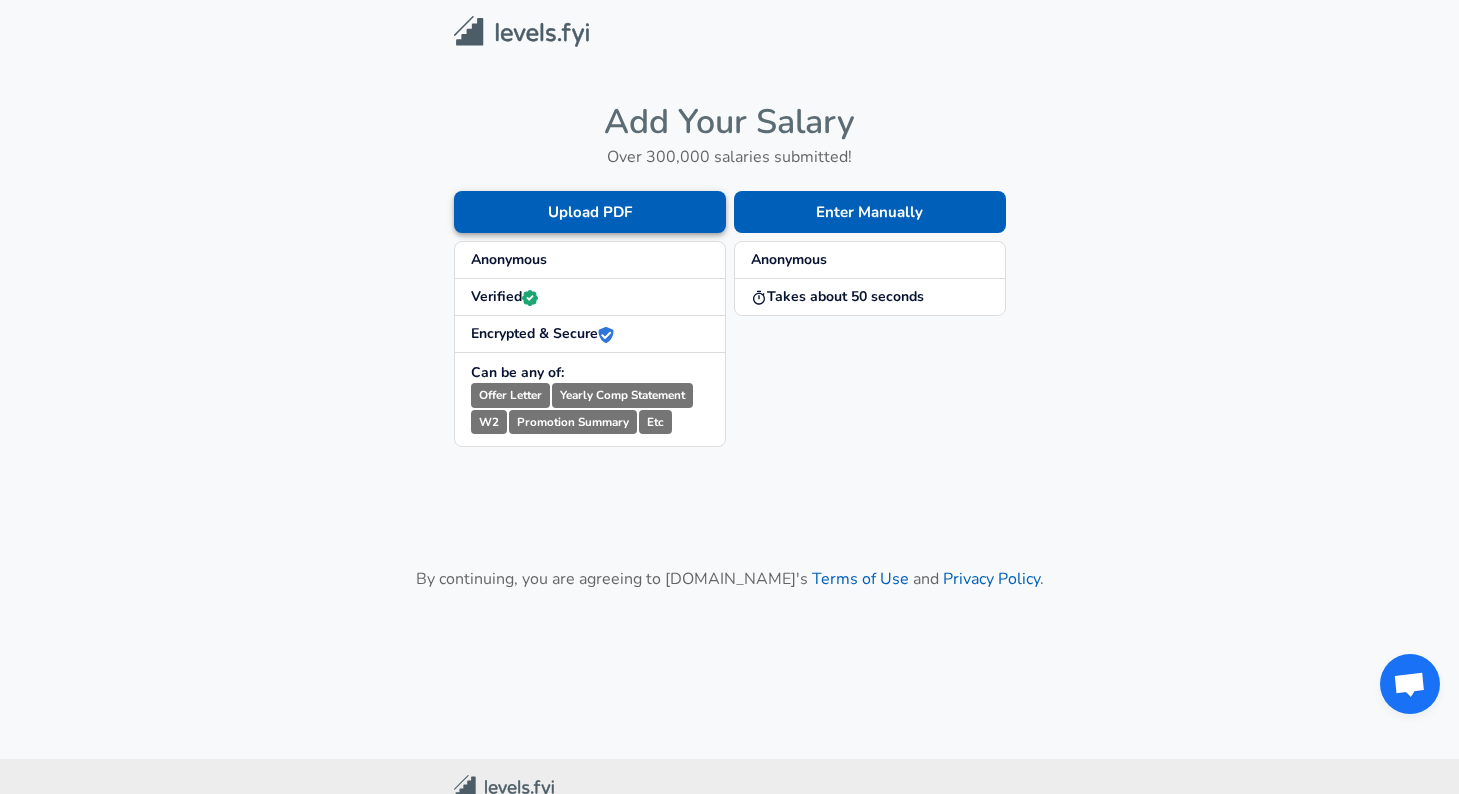 scroll, scrollTop: 0, scrollLeft: 0, axis: both 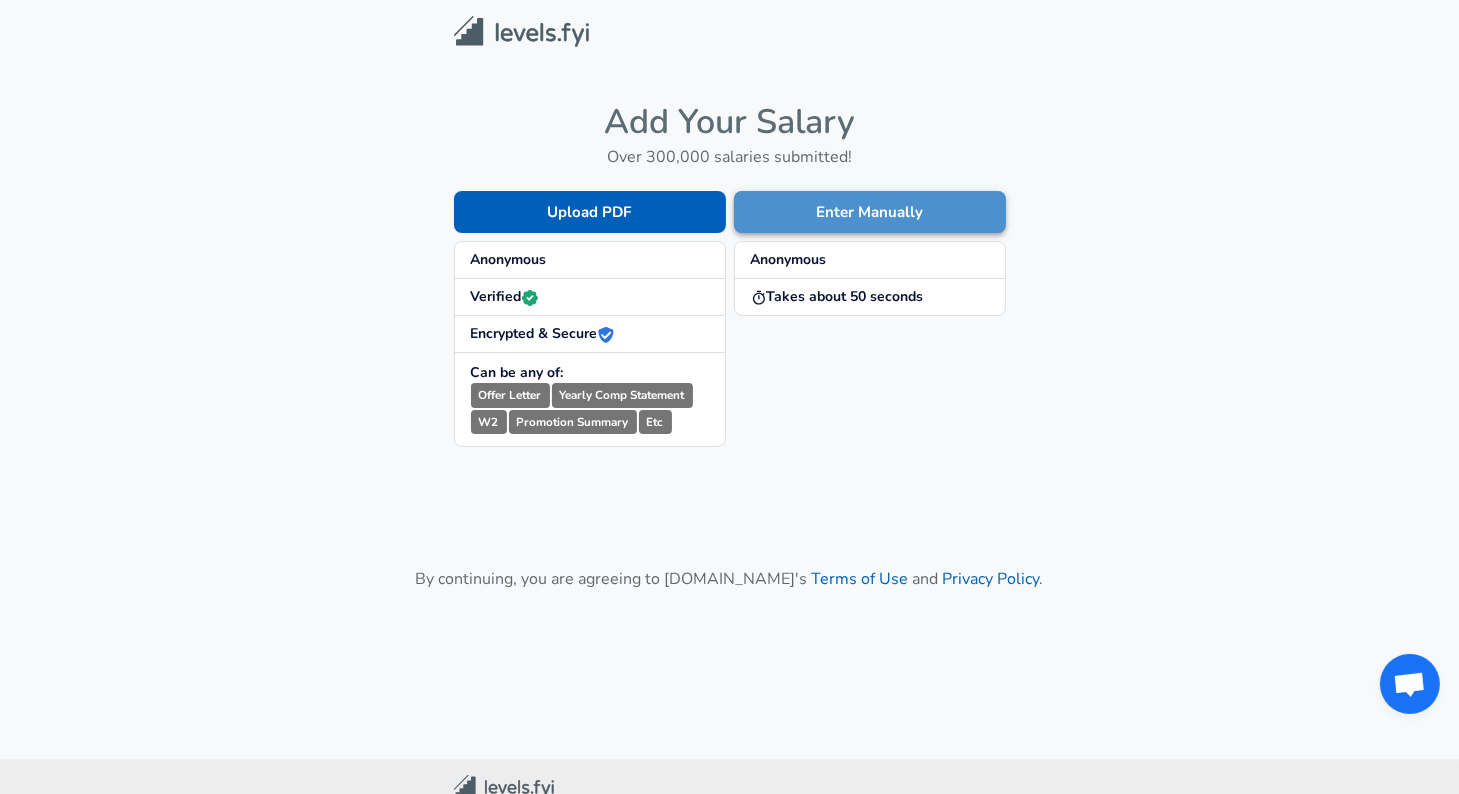 click on "Enter Manually" at bounding box center [870, 212] 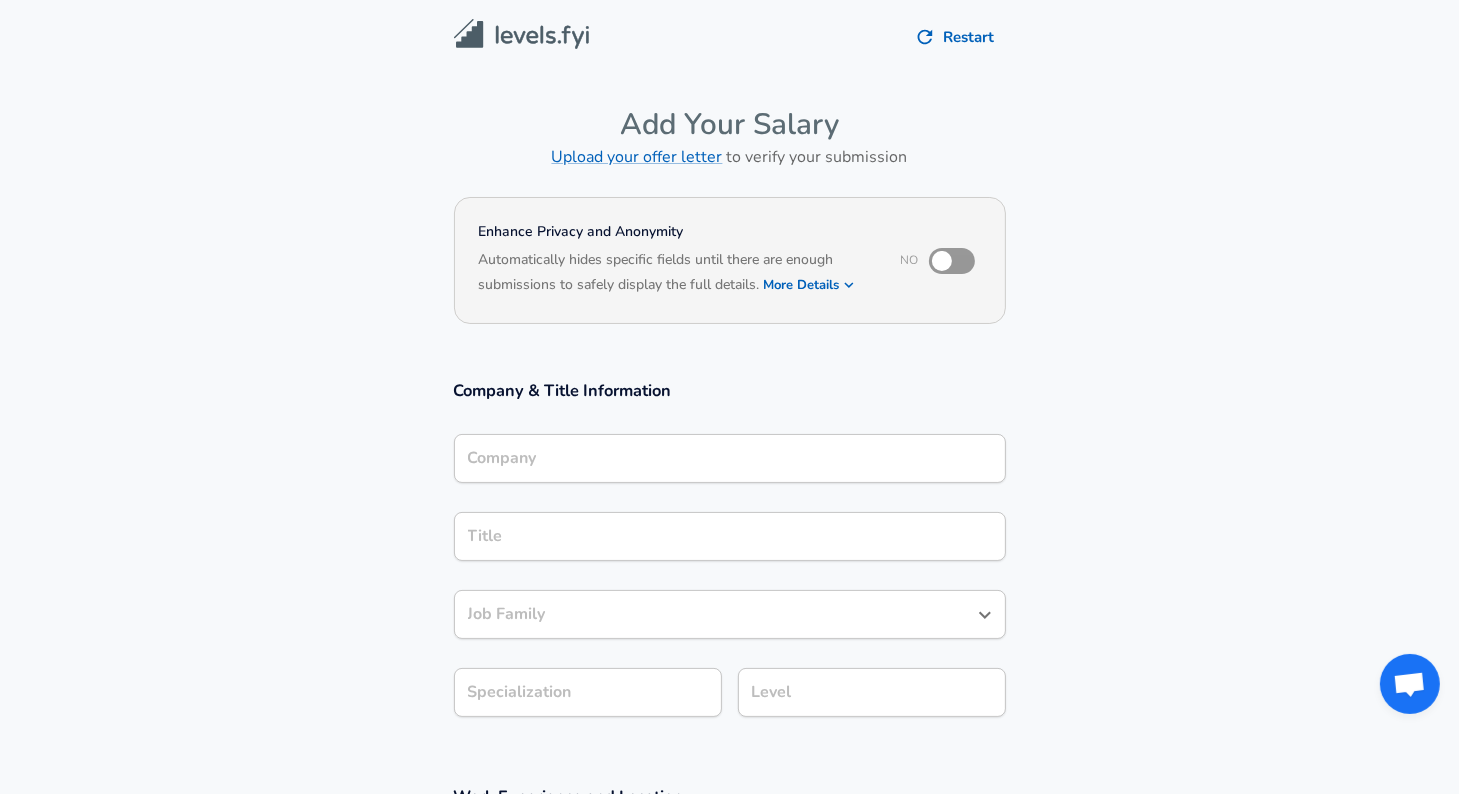 scroll, scrollTop: 20, scrollLeft: 0, axis: vertical 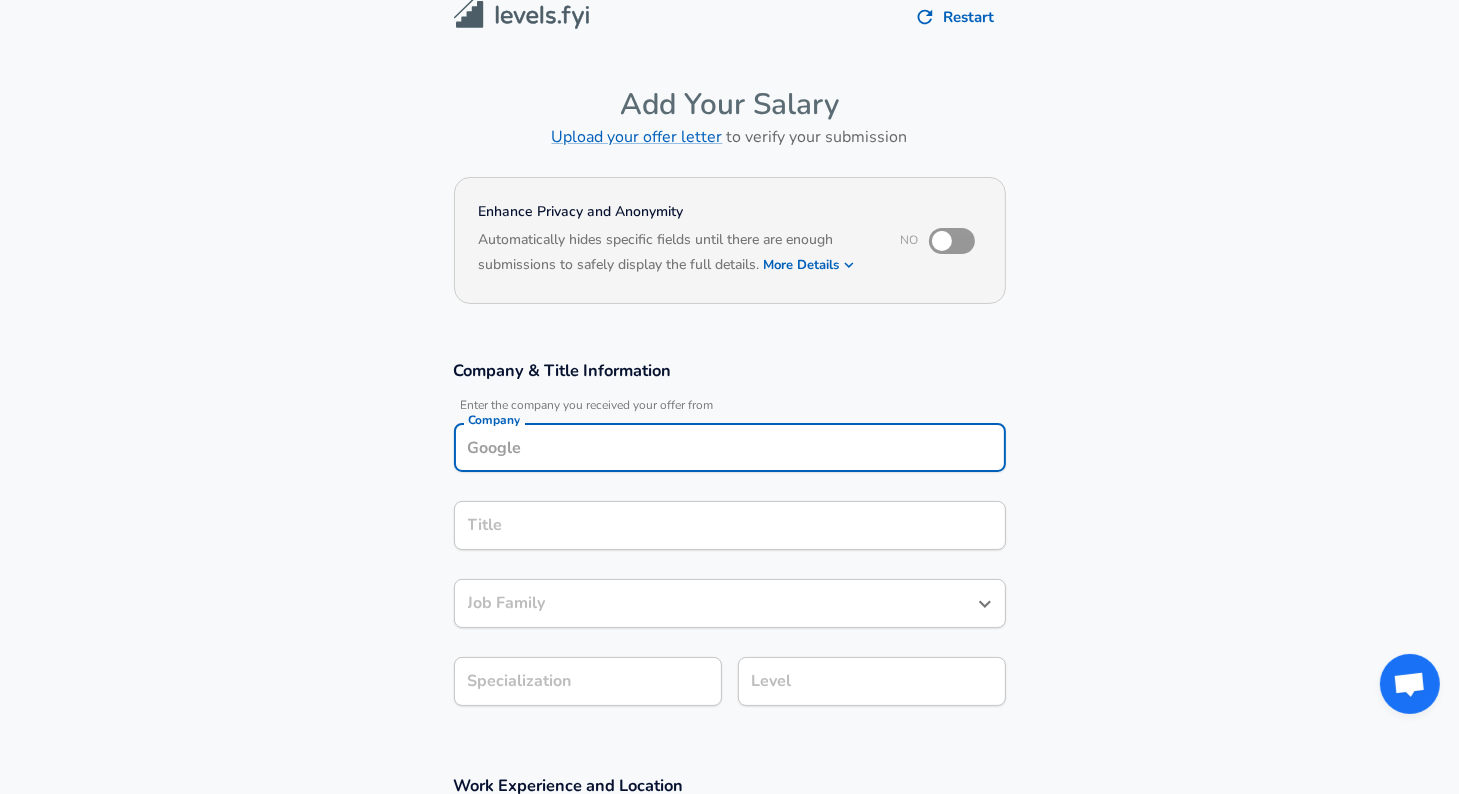 click on "Company" at bounding box center (730, 447) 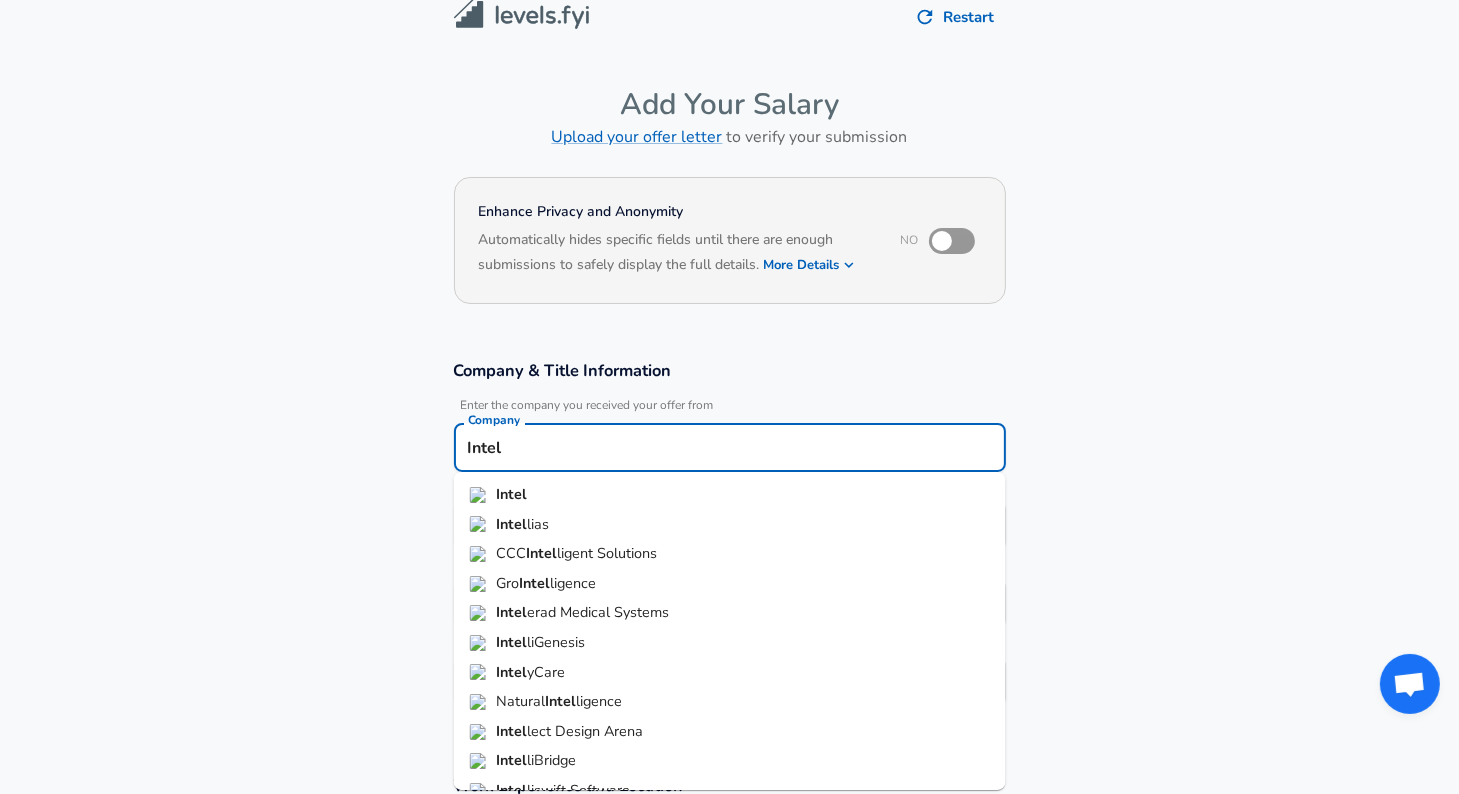 click on "Intel" at bounding box center (730, 495) 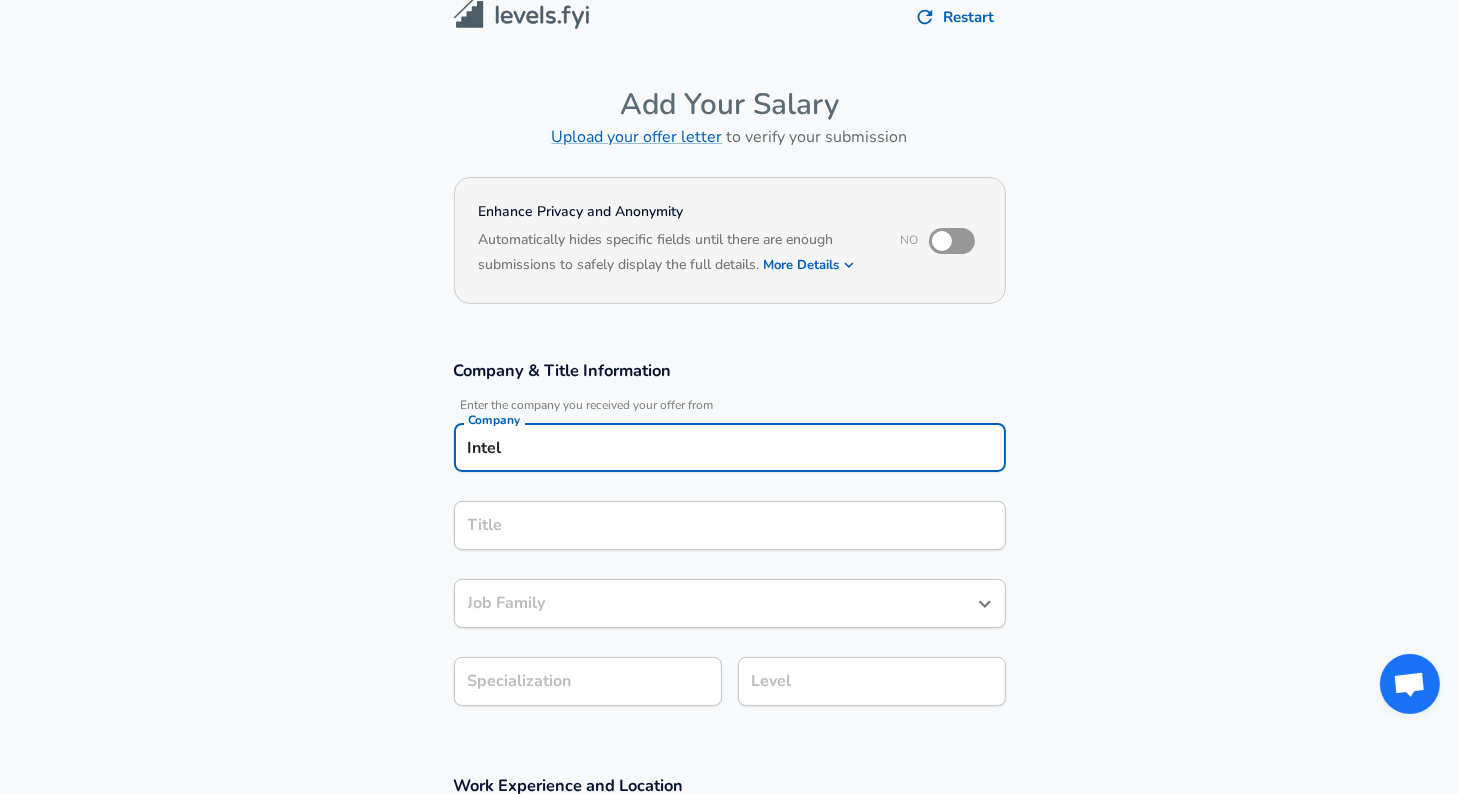 type on "Intel" 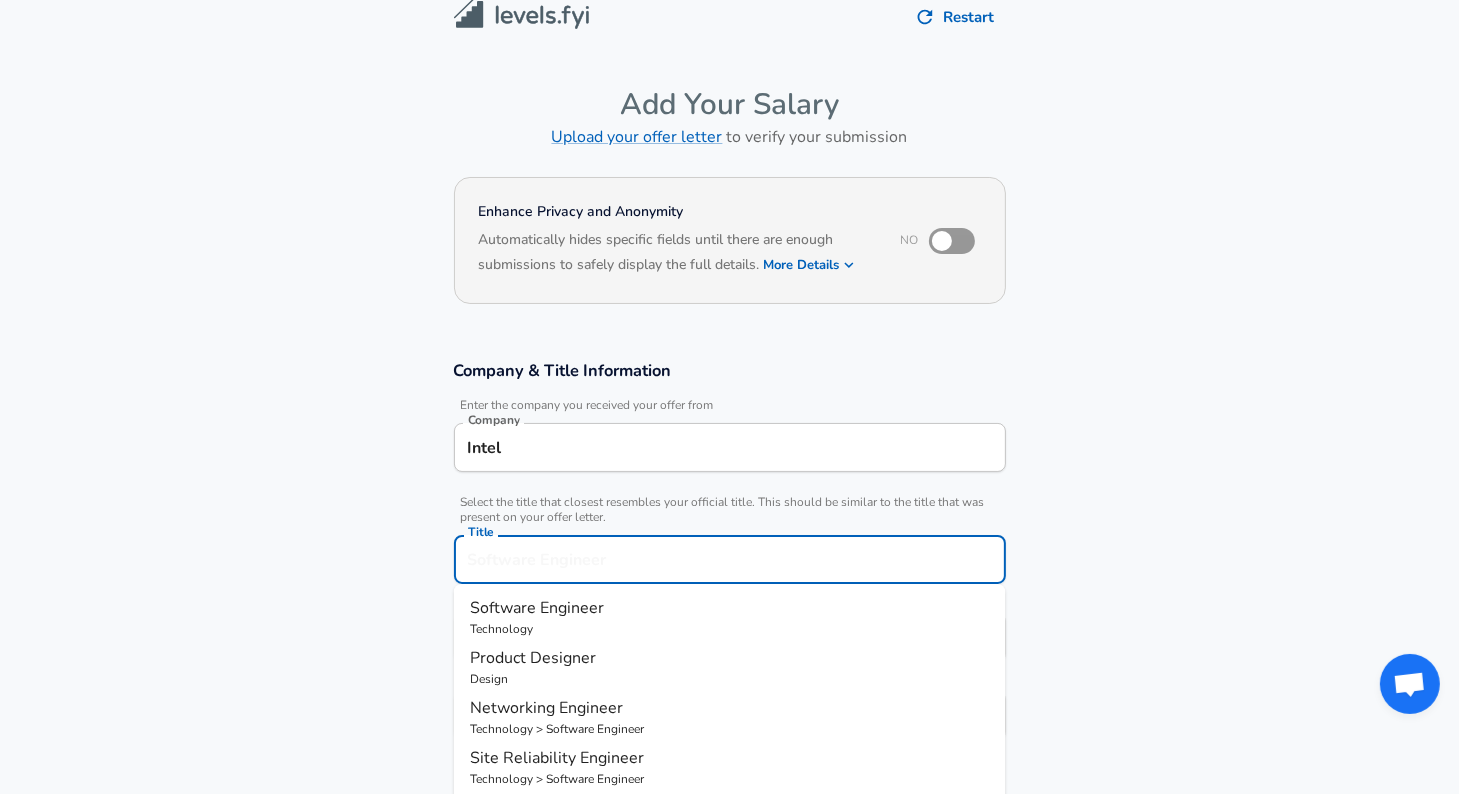 scroll, scrollTop: 60, scrollLeft: 0, axis: vertical 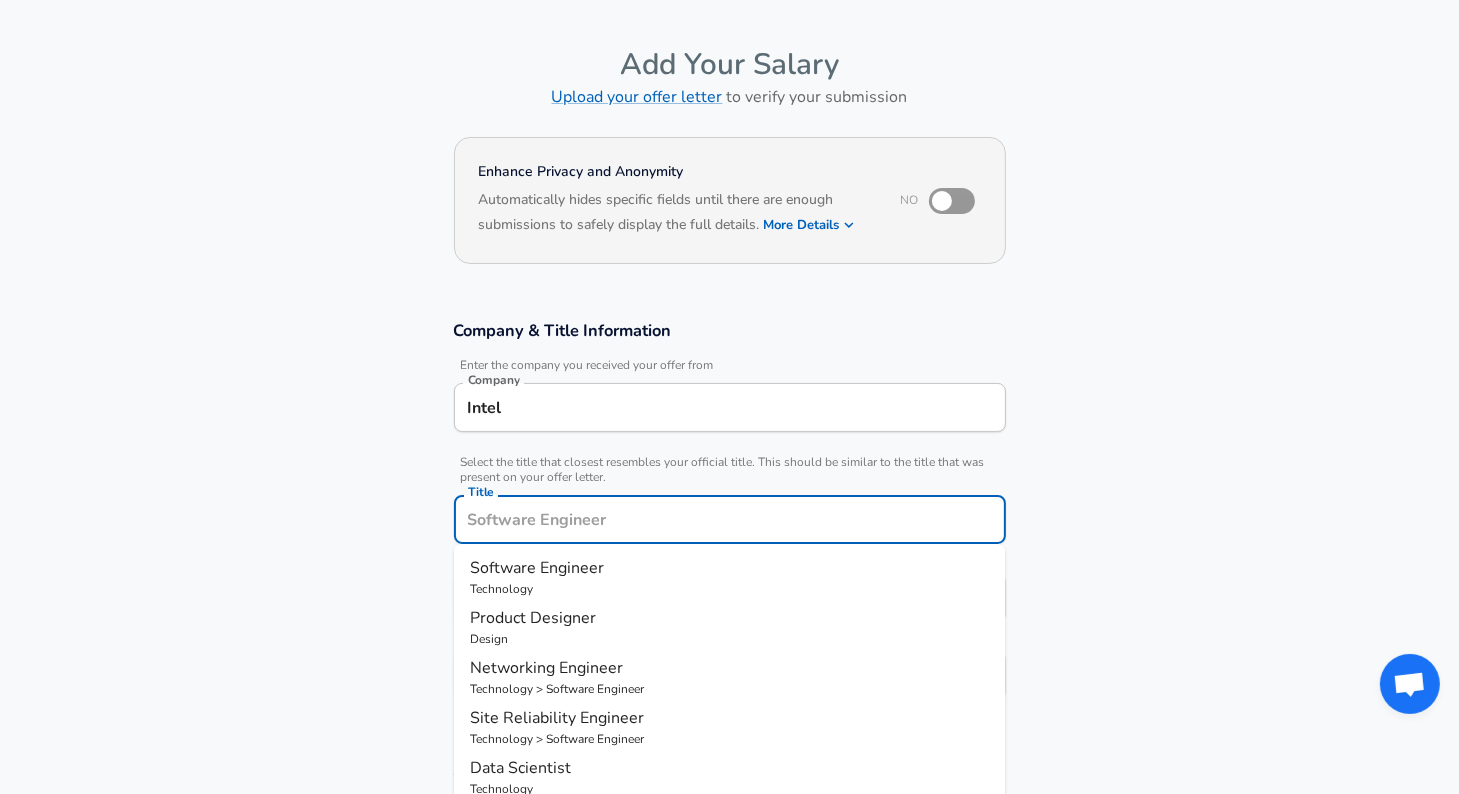 click on "Title" at bounding box center [730, 519] 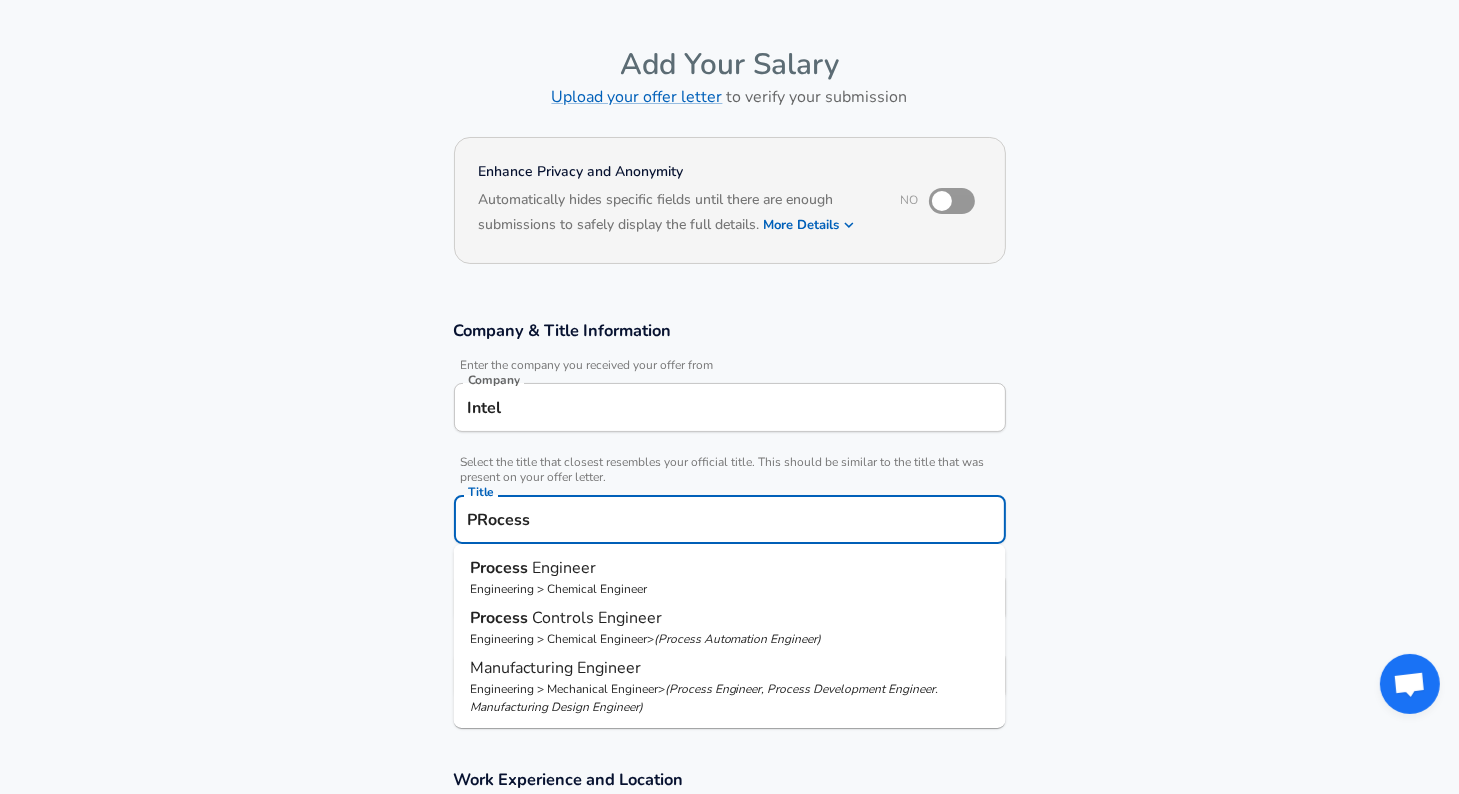 click on "( Process Engineer, Process Development Engineer. Manufacturing Design Engineer )" at bounding box center (704, 698) 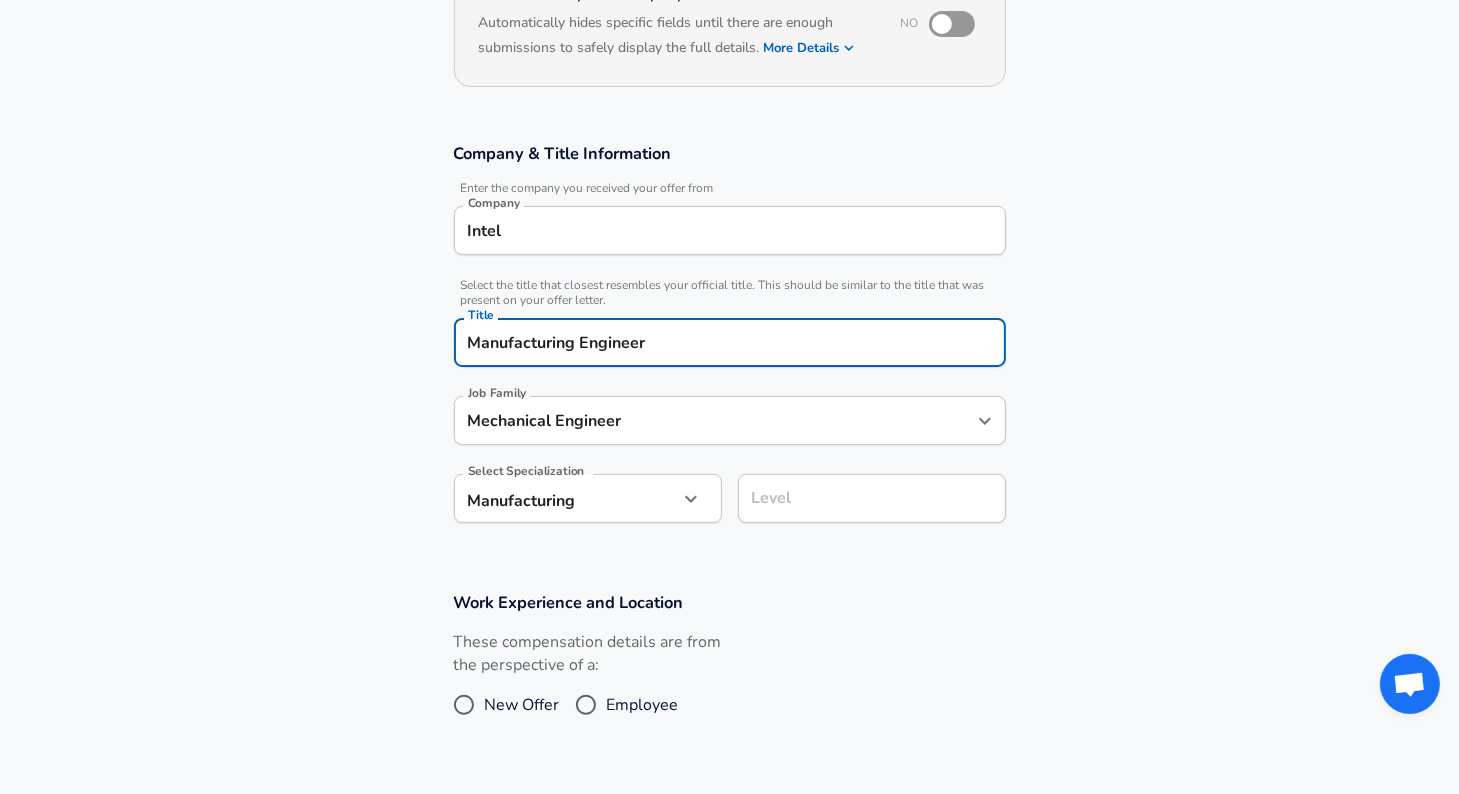 scroll, scrollTop: 241, scrollLeft: 0, axis: vertical 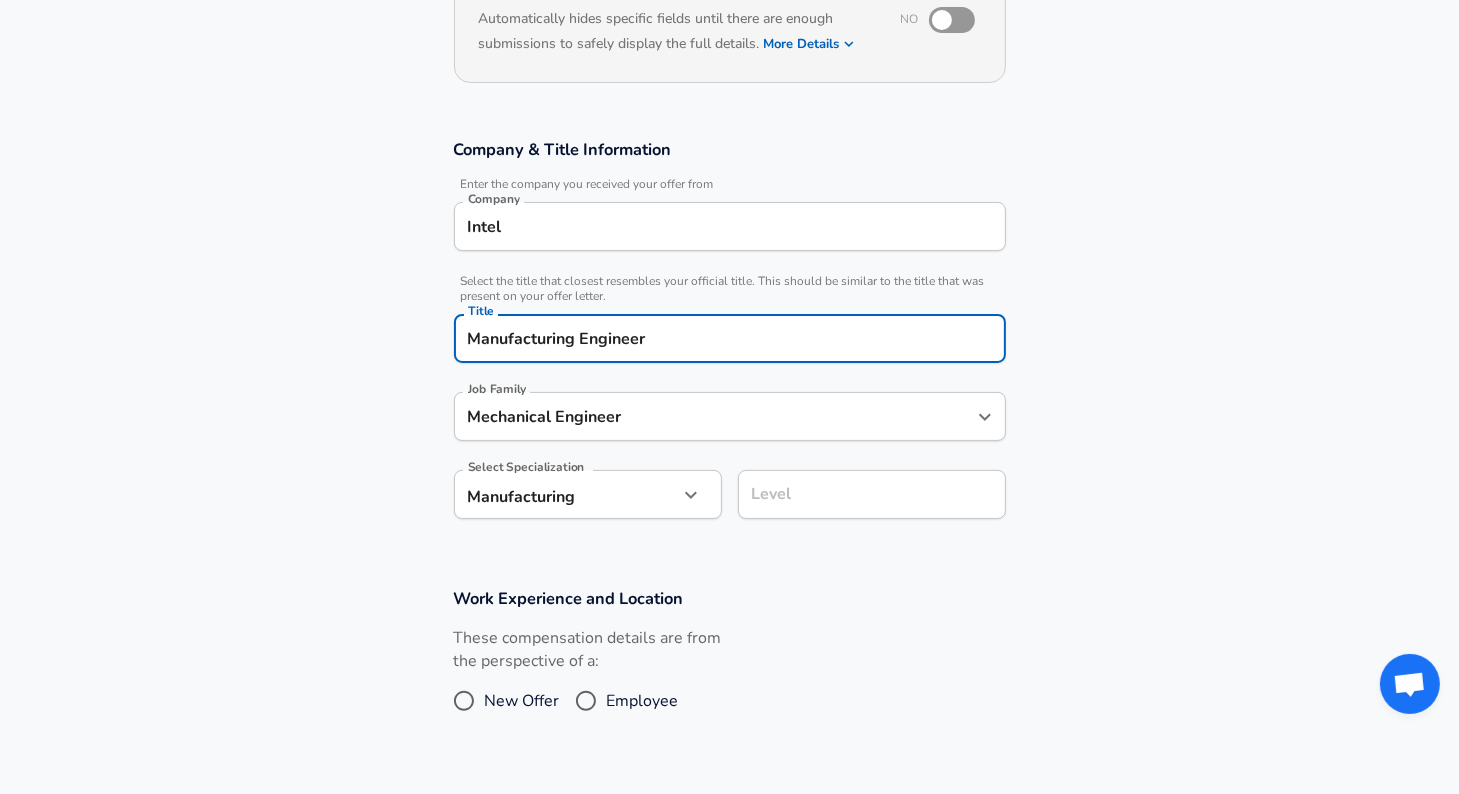 type on "Manufacturing Engineer" 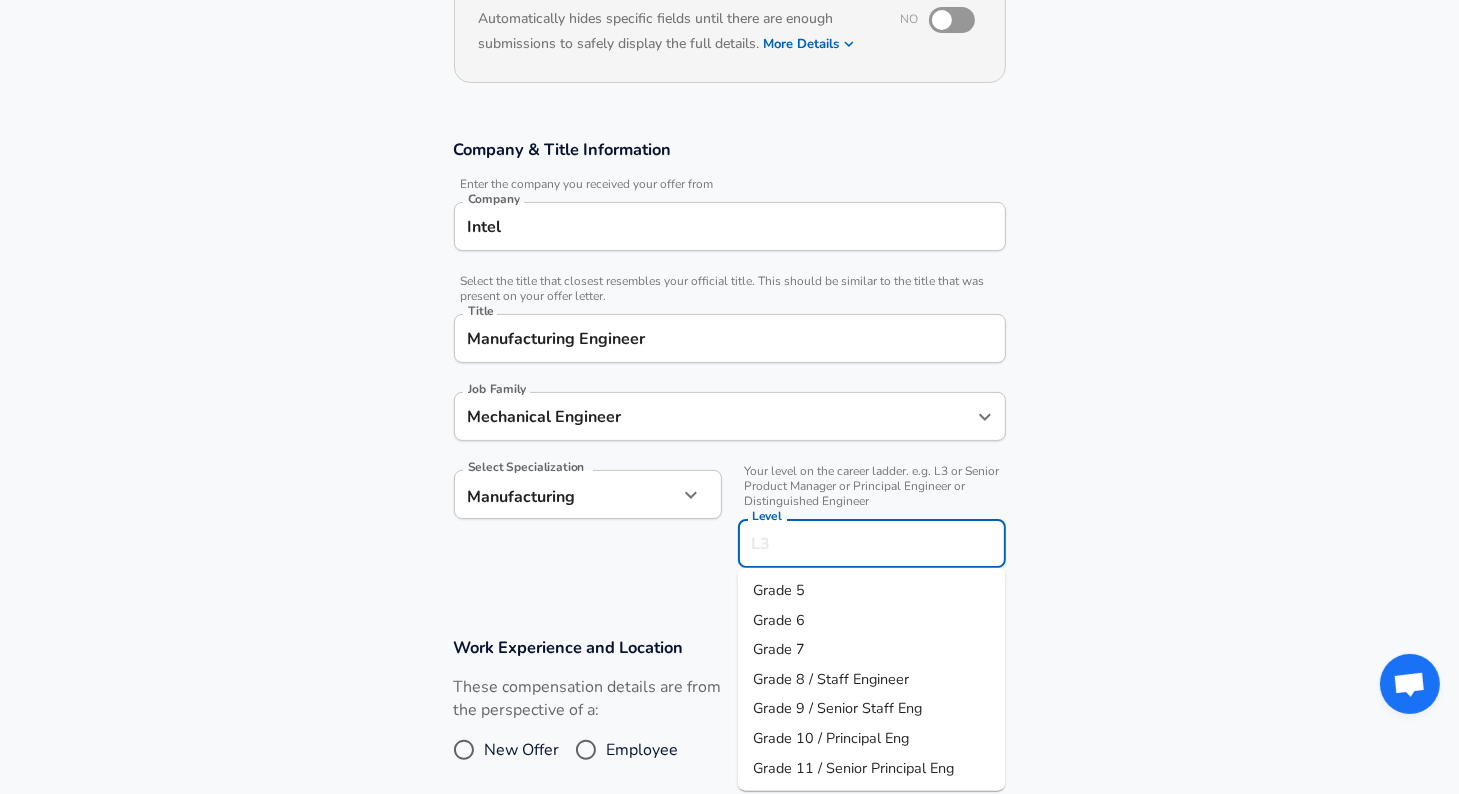 scroll, scrollTop: 281, scrollLeft: 0, axis: vertical 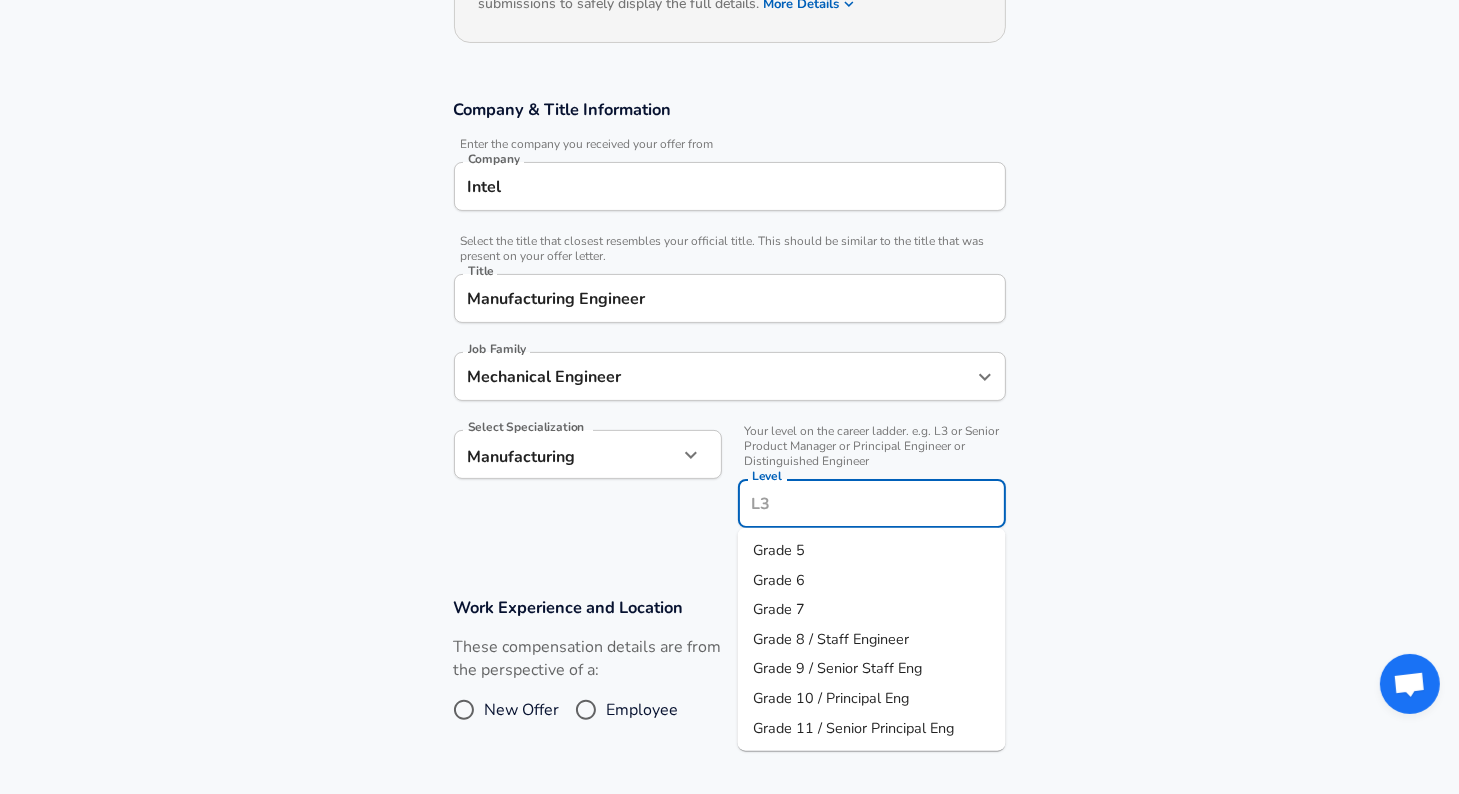 click on "Level" at bounding box center [872, 503] 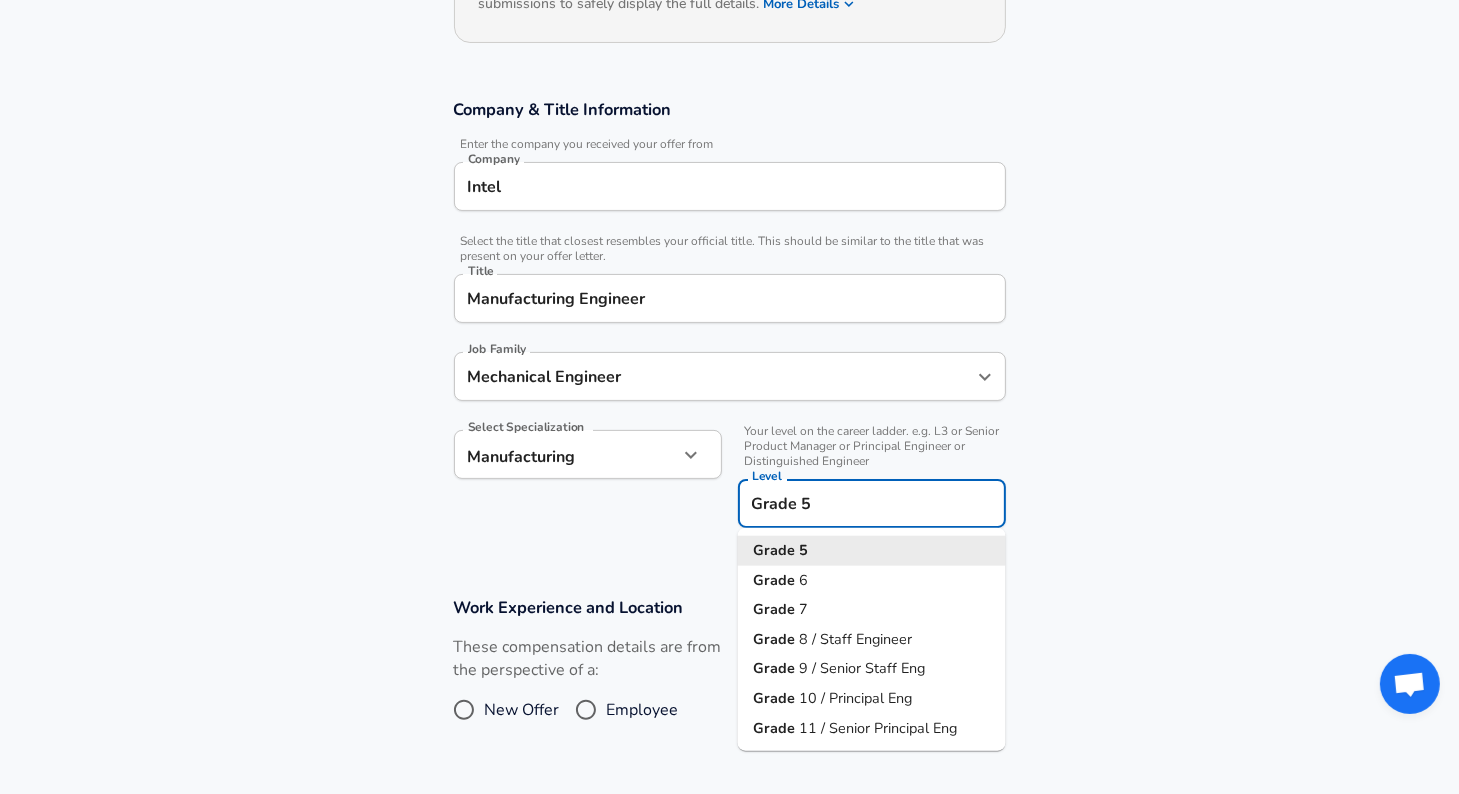 click on "Grade 5" at bounding box center (872, 503) 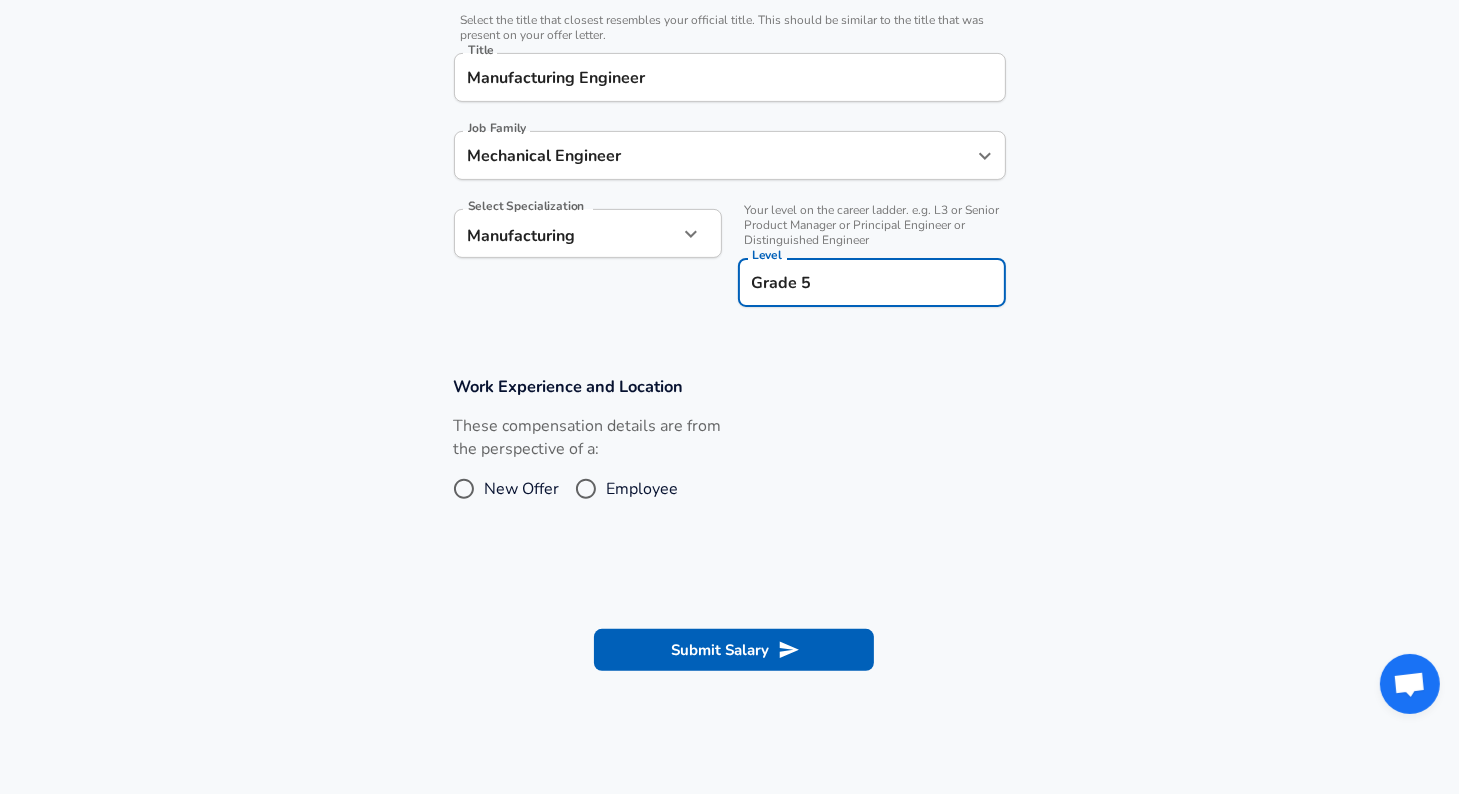scroll, scrollTop: 503, scrollLeft: 0, axis: vertical 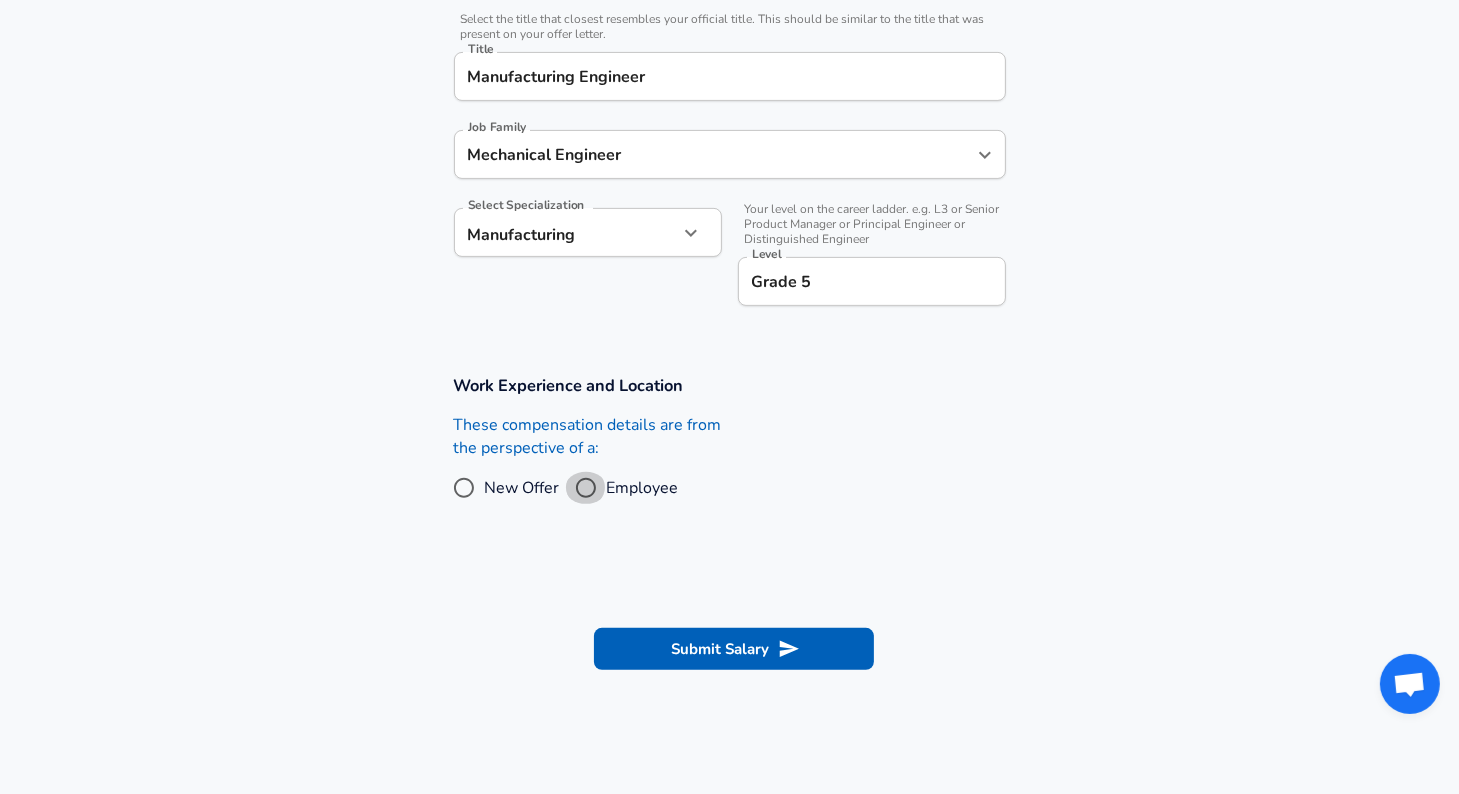 click on "Employee" at bounding box center [586, 488] 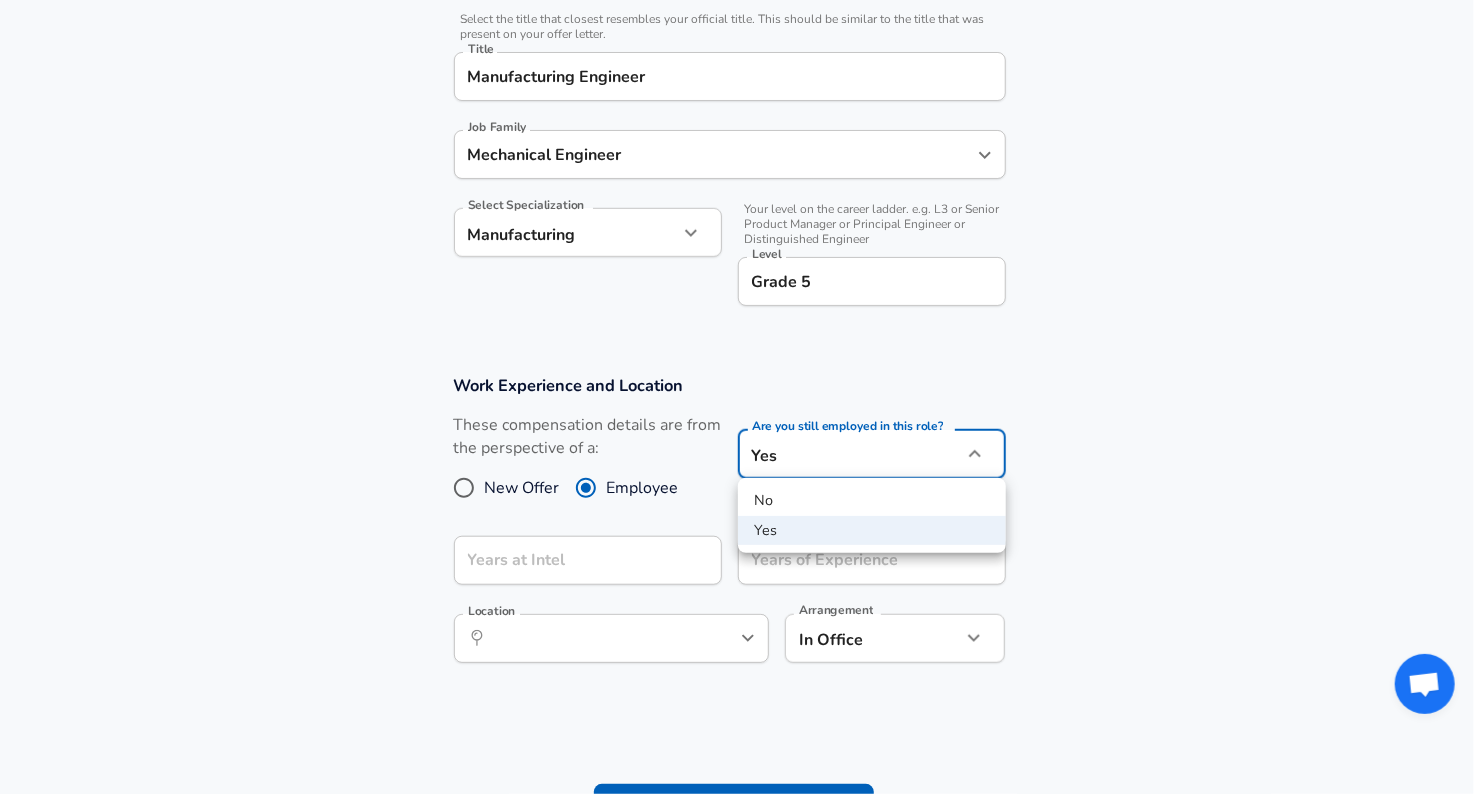 click on "Restart Add Your Salary Upload your offer letter   to verify your submission Enhance Privacy and Anonymity No Automatically hides specific fields until there are enough submissions to safely display the full details.   More Details Based on your submission and the data points that we have already collected, we will automatically hide and anonymize specific fields if there aren't enough data points to remain sufficiently anonymous. Company & Title Information   Enter the company you received your offer from Company Intel Company   Select the title that closest resembles your official title. This should be similar to the title that was present on your offer letter. Title Manufacturing Engineer Title Job Family Mechanical Engineer Job Family Select Specialization Manufacturing Manufacturing Select Specialization   Your level on the career ladder. e.g. L3 or Senior Product Manager or Principal Engineer or Distinguished Engineer Level Grade 5 Level Work Experience and Location New Offer Employee Yes yes Location" at bounding box center [737, -106] 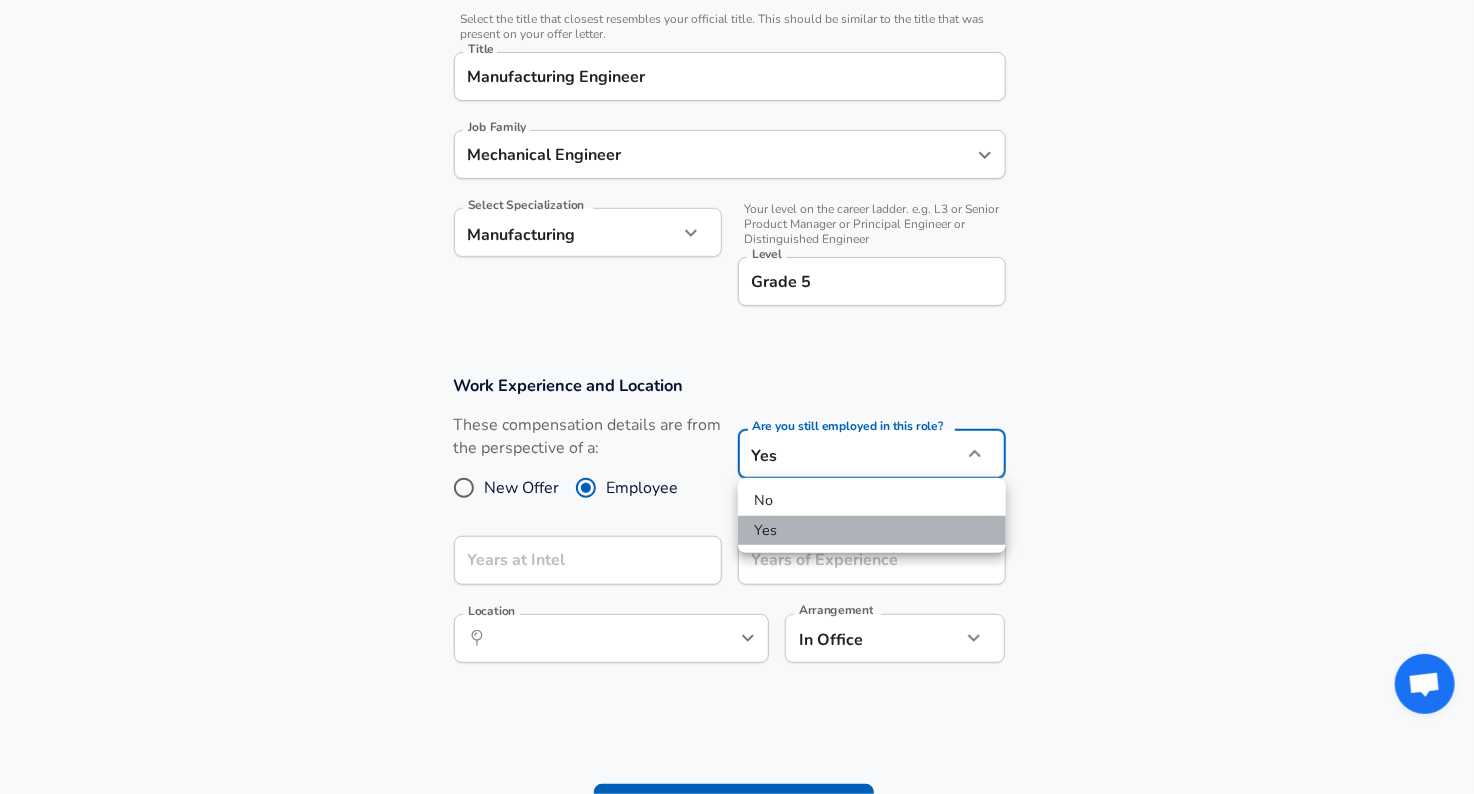 click on "Yes" at bounding box center (872, 531) 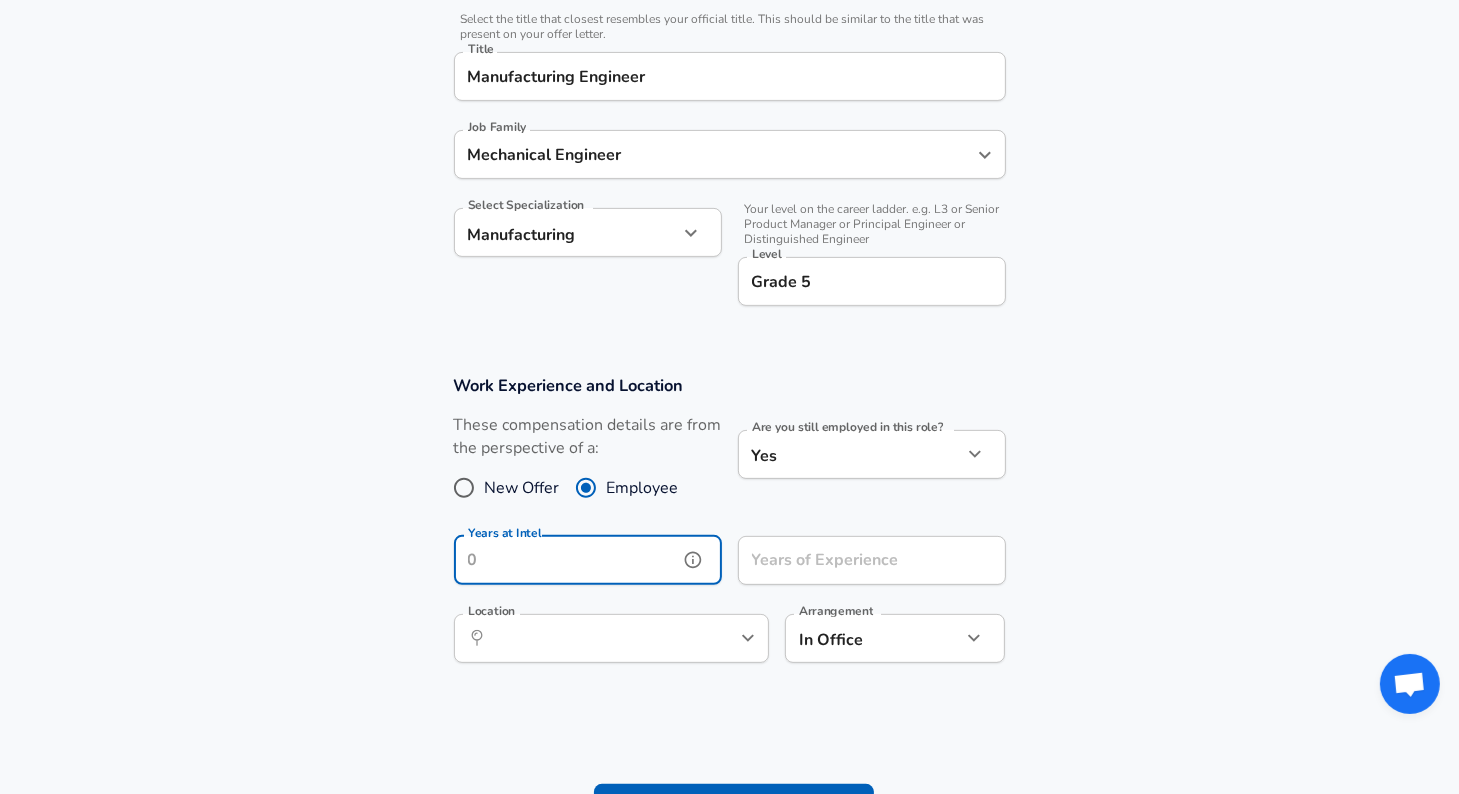 click on "Years at Intel" at bounding box center (566, 560) 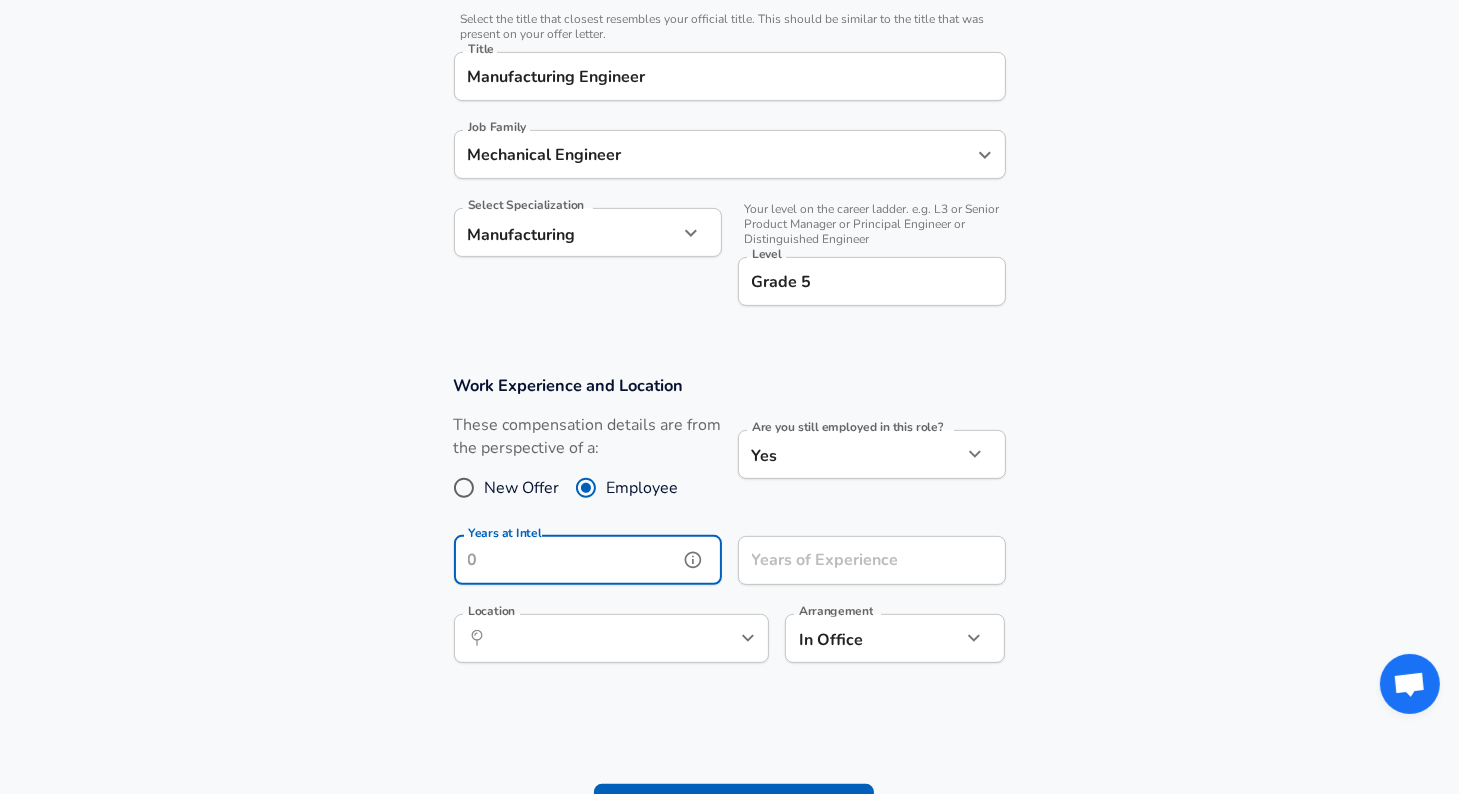 type on "2" 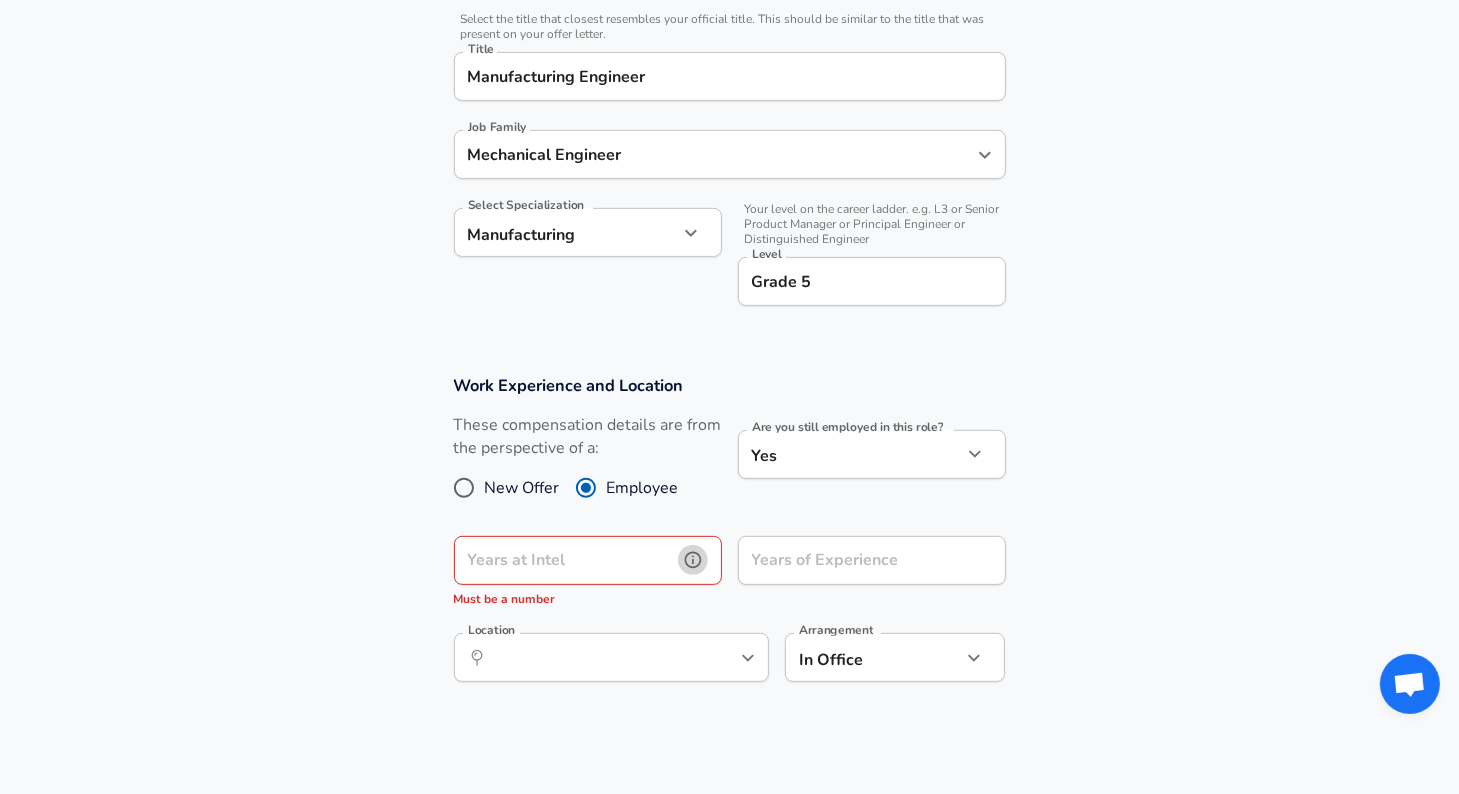 click 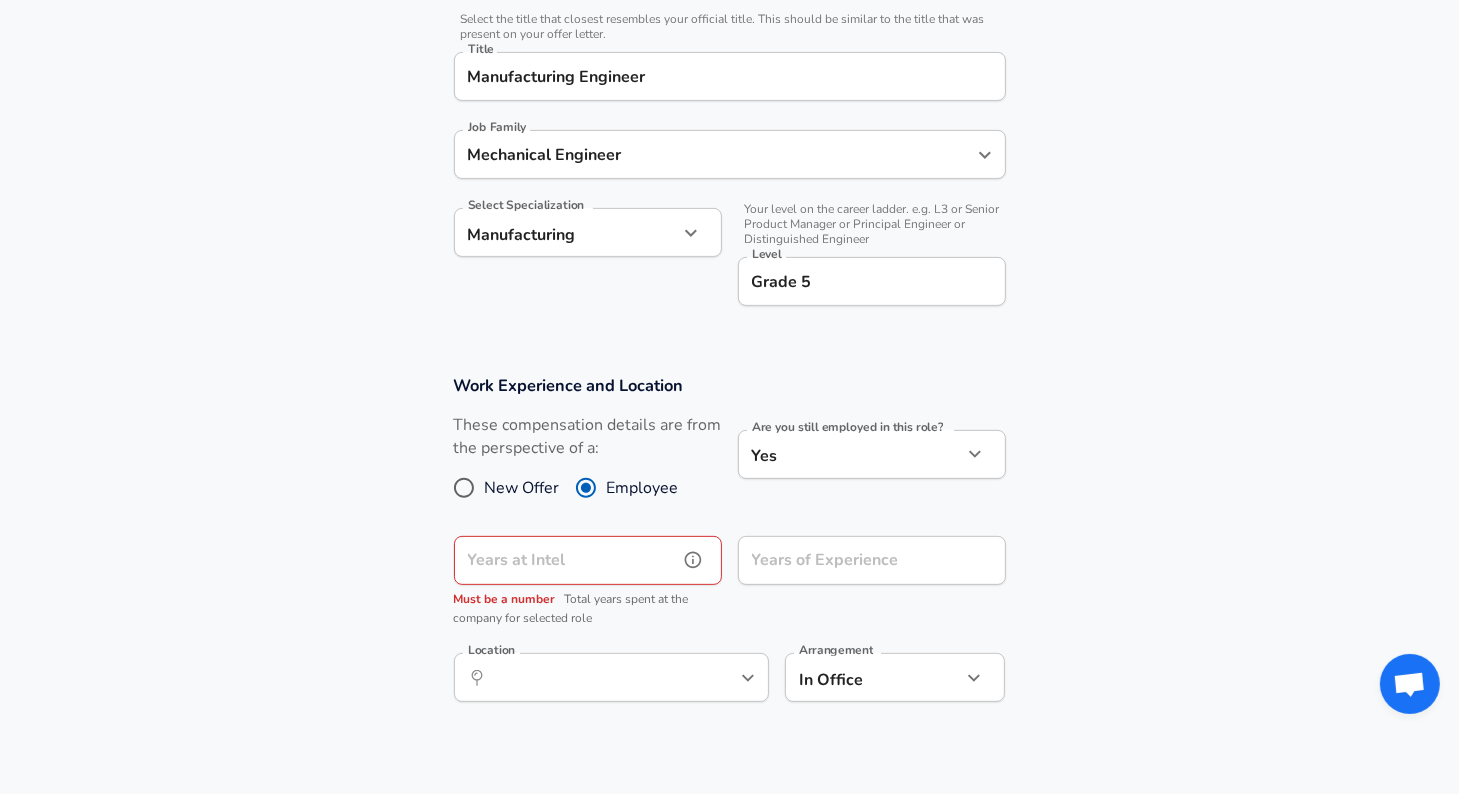 click on "Years at Intel" at bounding box center (566, 560) 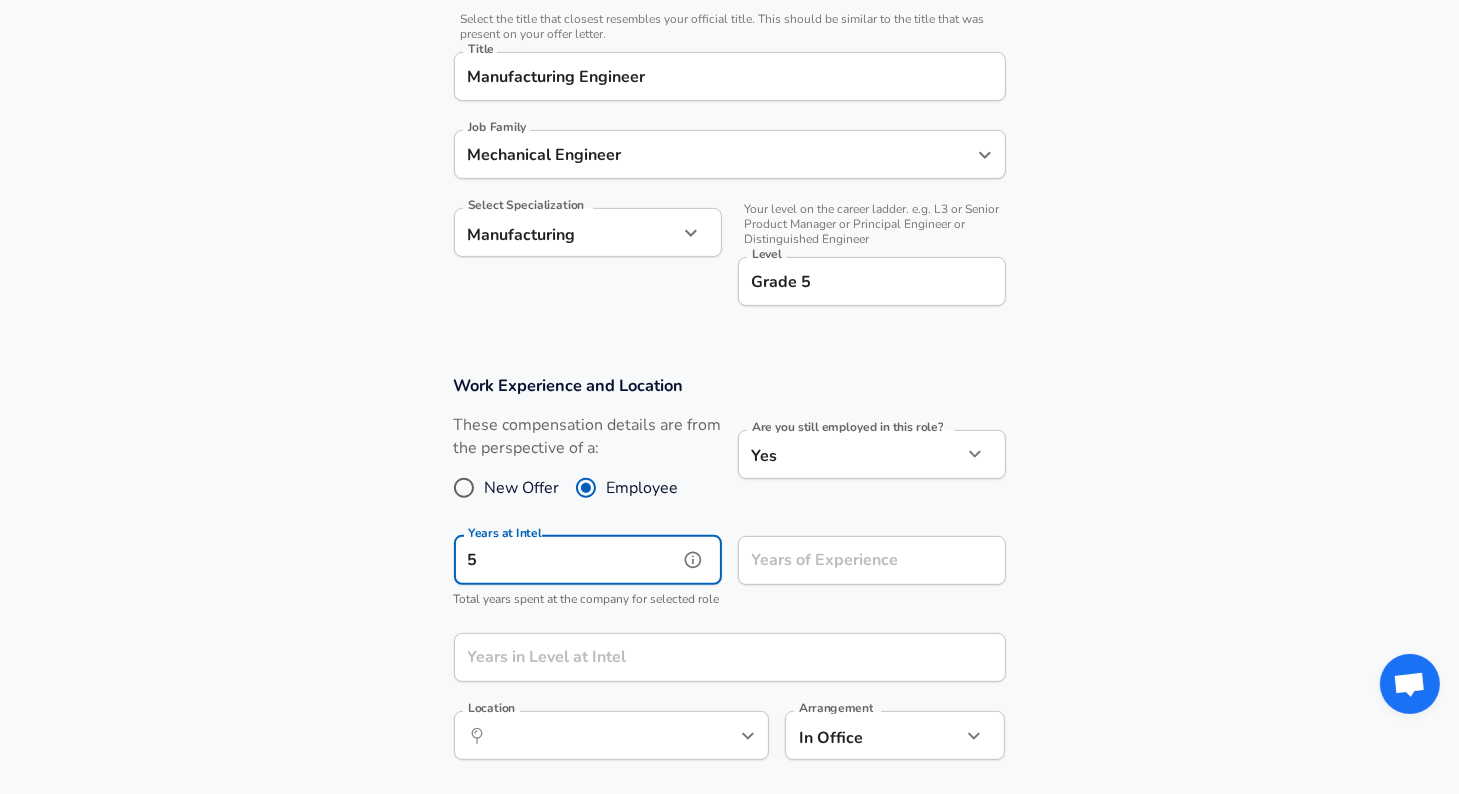 type on "5" 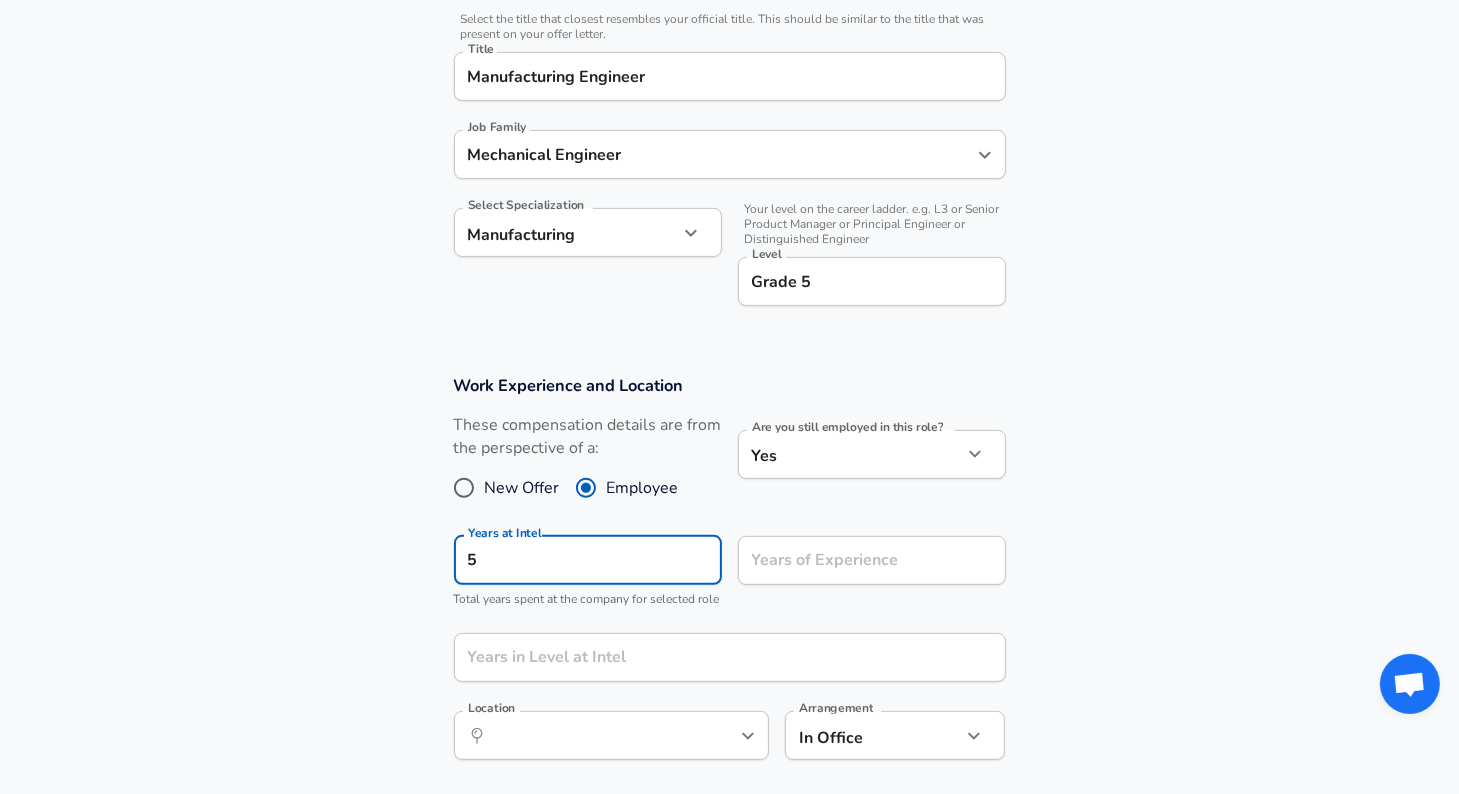 click on "Years of Experience Years of Experience" at bounding box center [864, 569] 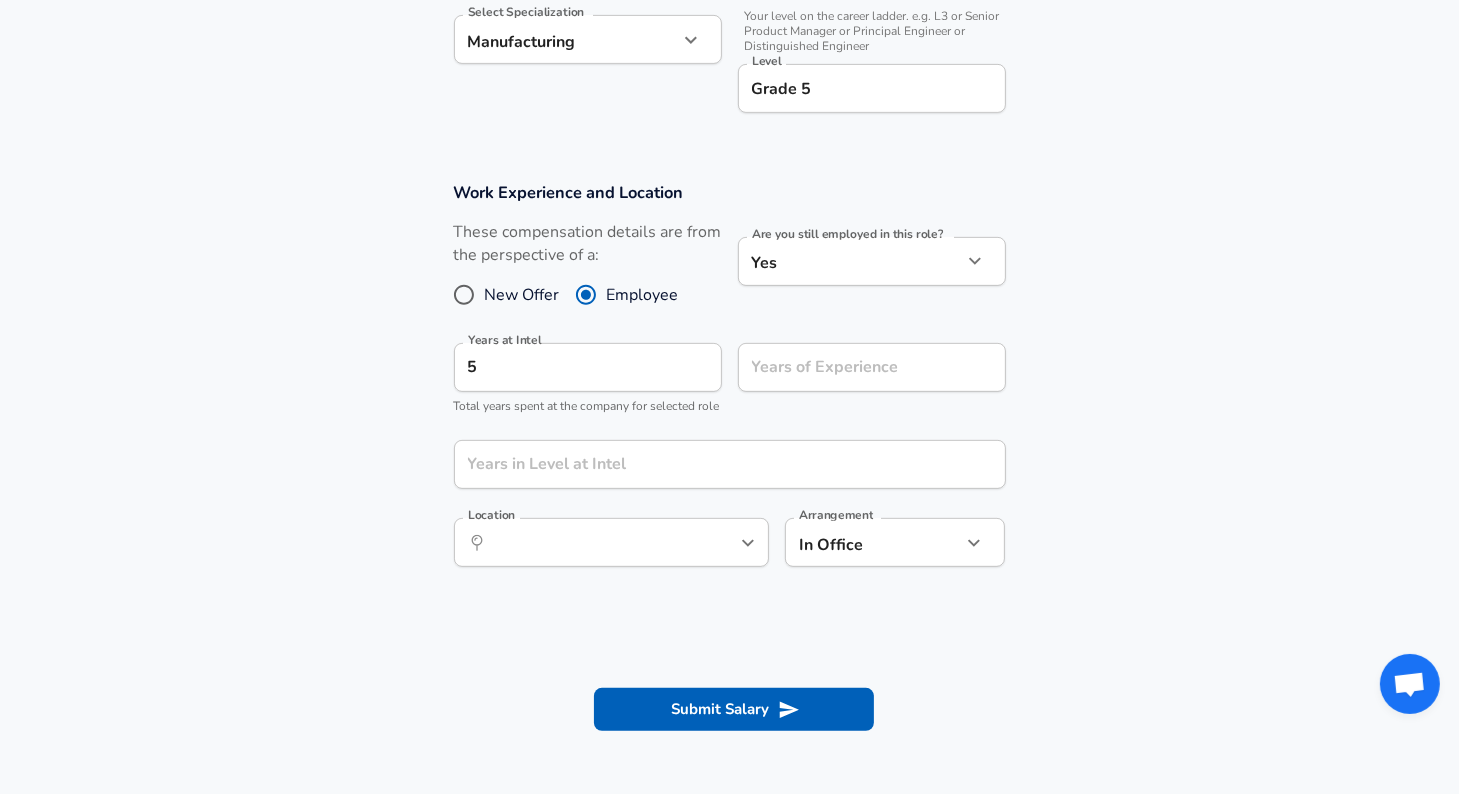 scroll, scrollTop: 700, scrollLeft: 0, axis: vertical 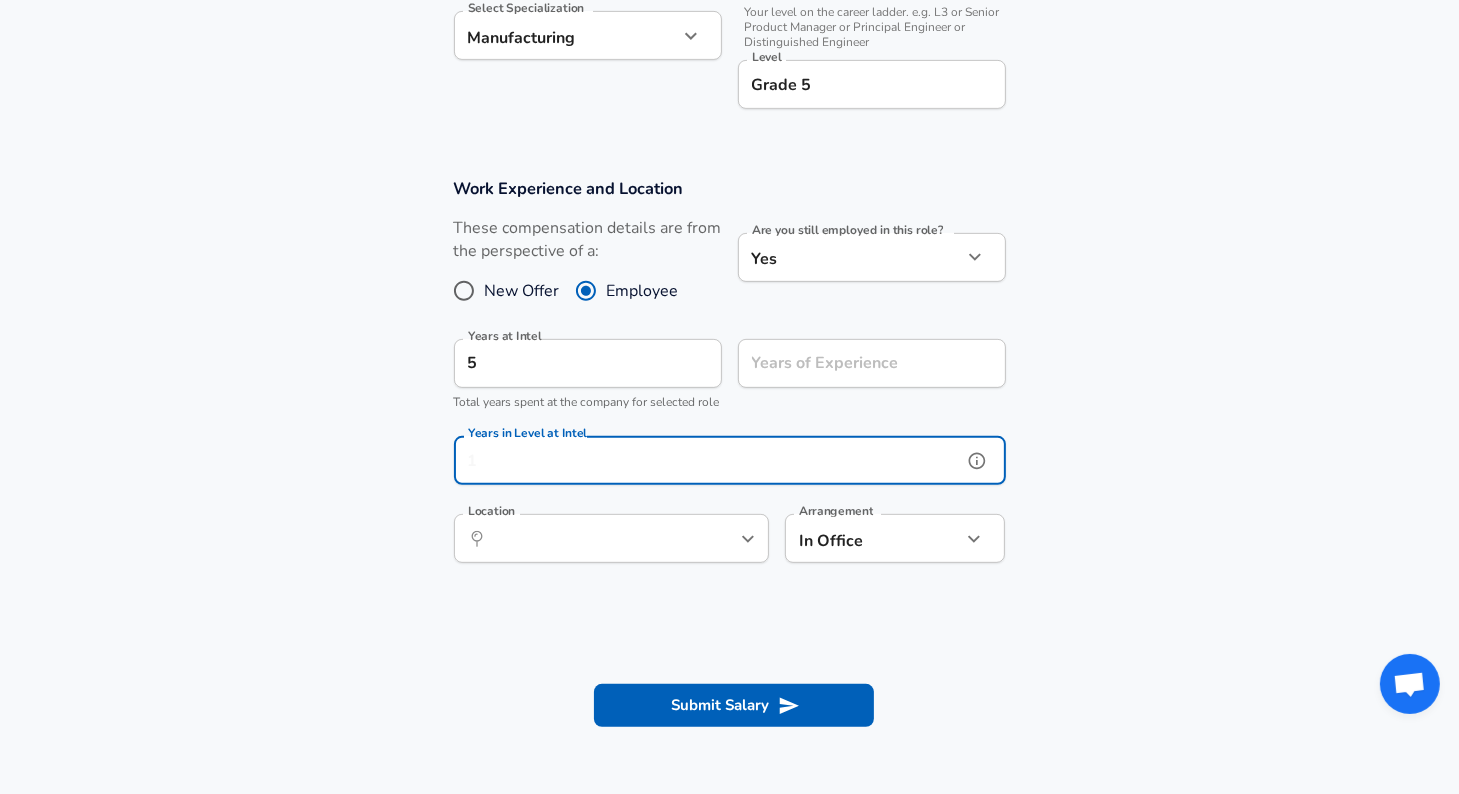 click on "Years in Level at Intel" at bounding box center [708, 460] 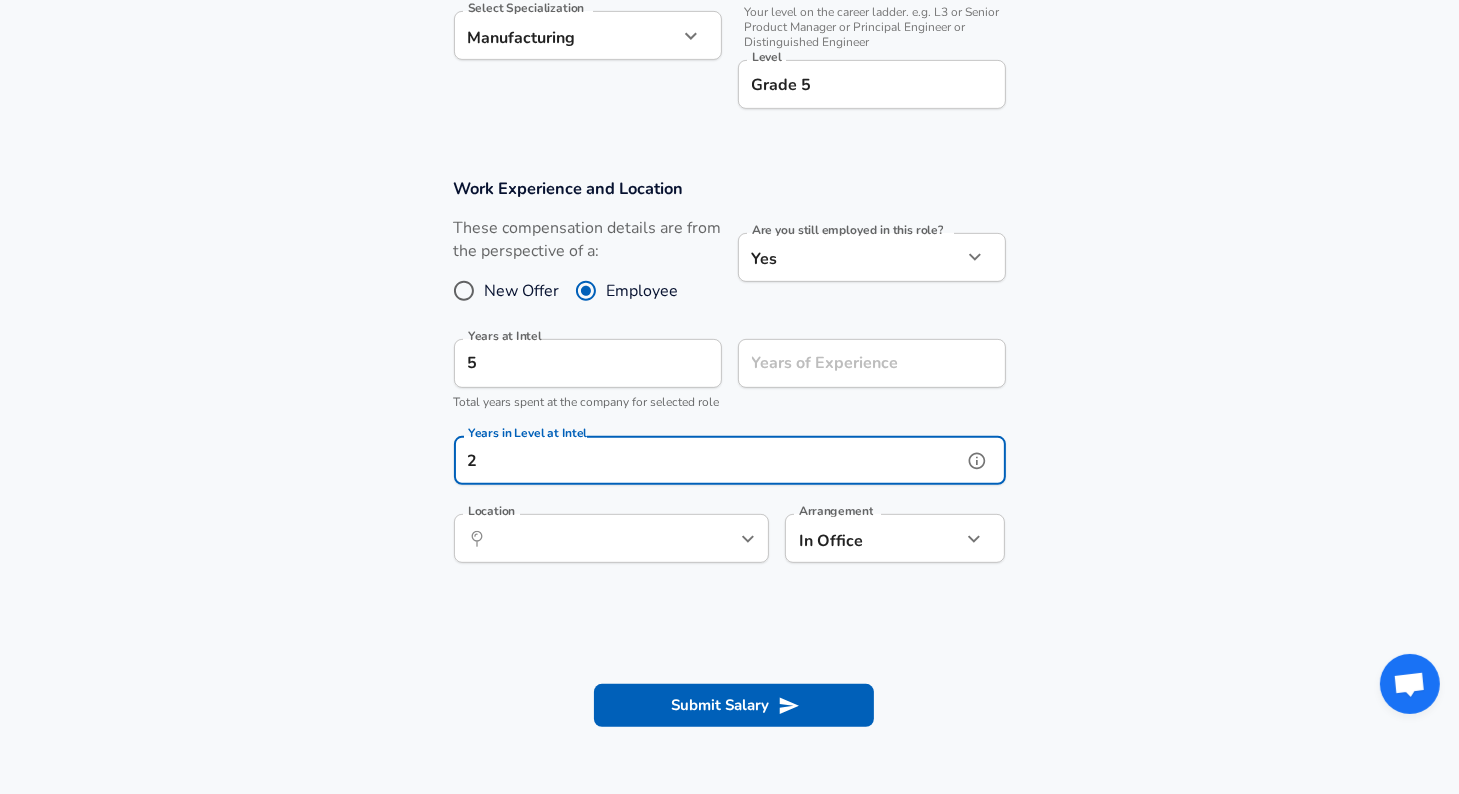 click on "​ Location" at bounding box center (611, 538) 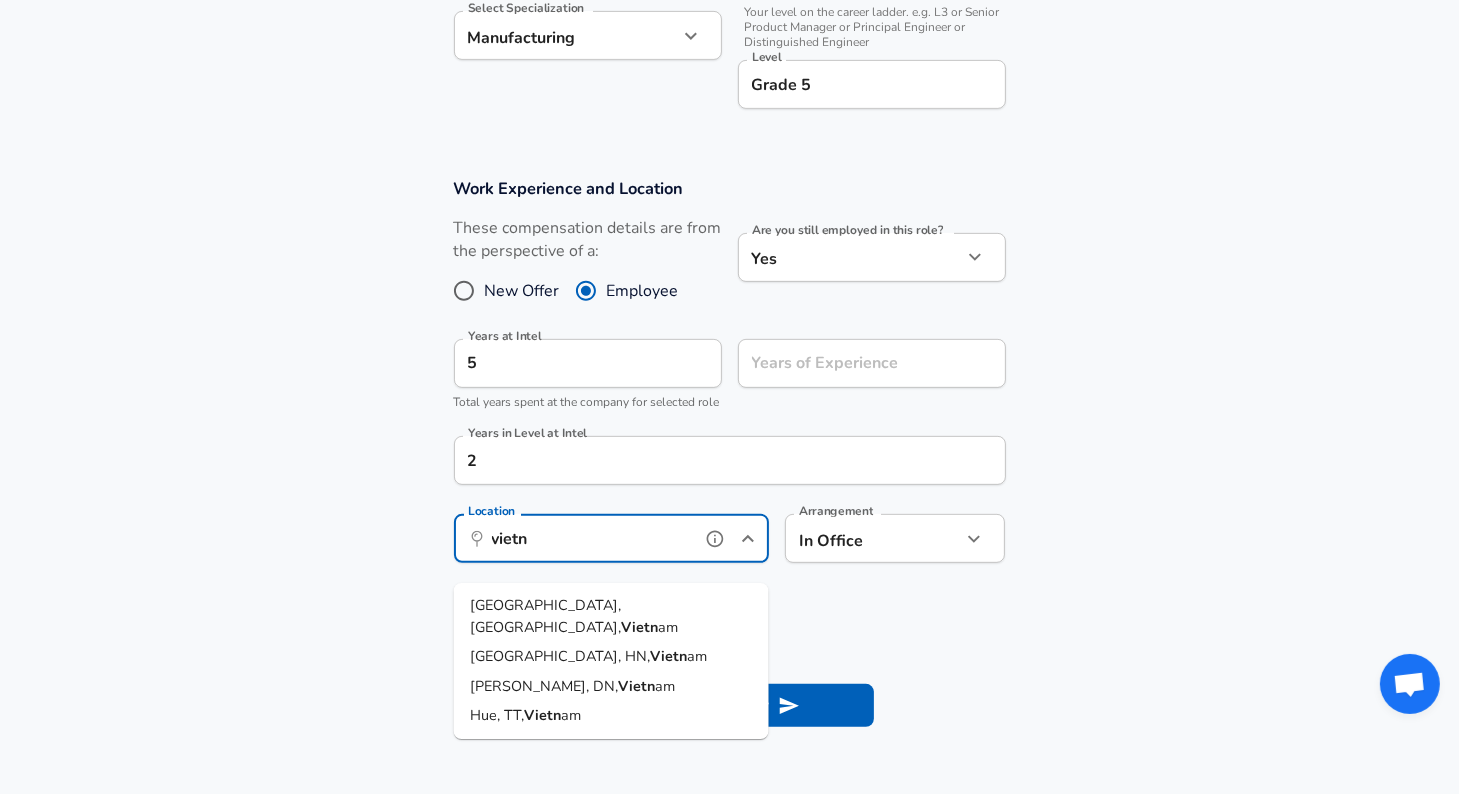 click on "Vietn" at bounding box center (639, 627) 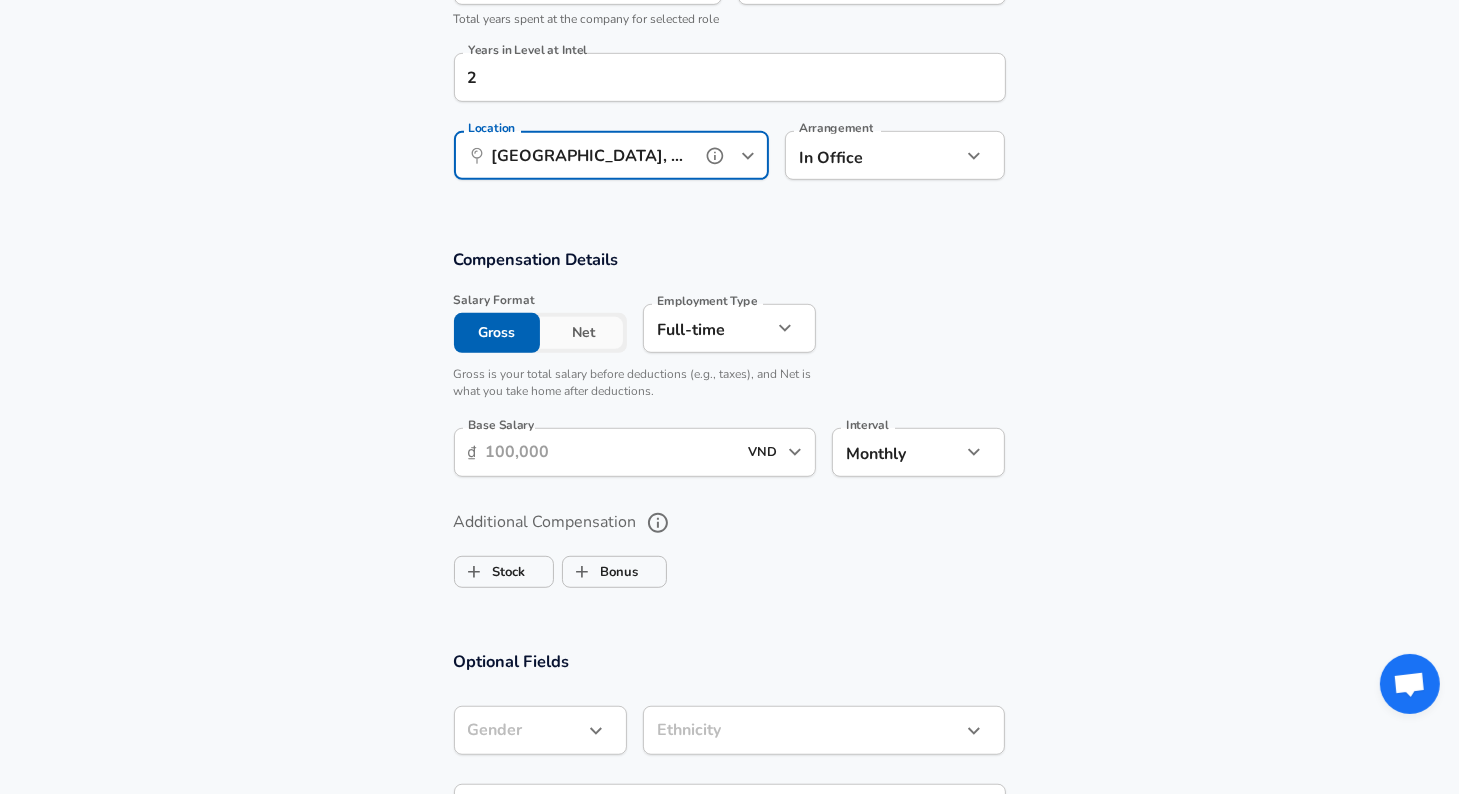 scroll, scrollTop: 1084, scrollLeft: 0, axis: vertical 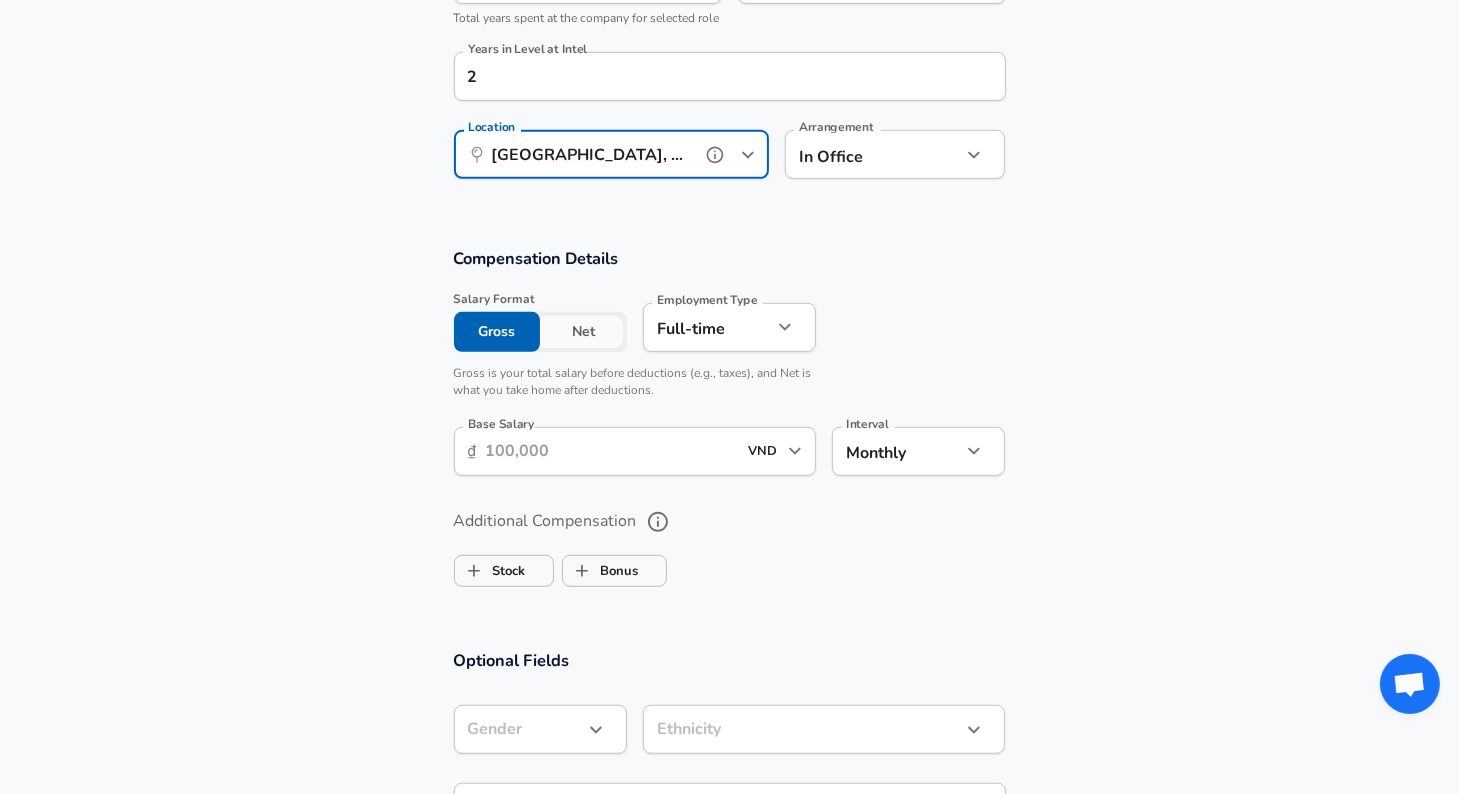 type on "[GEOGRAPHIC_DATA], [GEOGRAPHIC_DATA], [GEOGRAPHIC_DATA]" 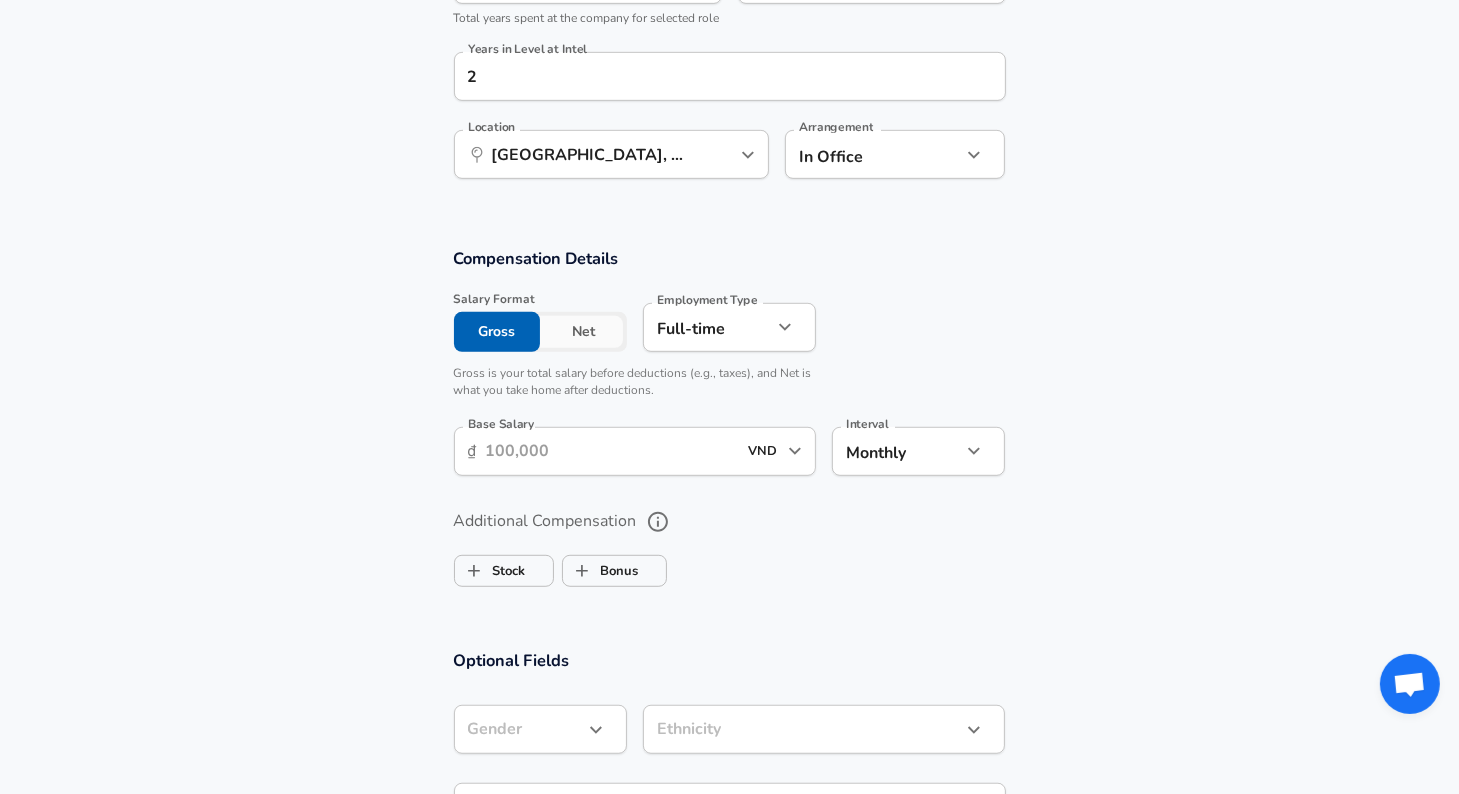 click on "Base Salary" at bounding box center (611, 451) 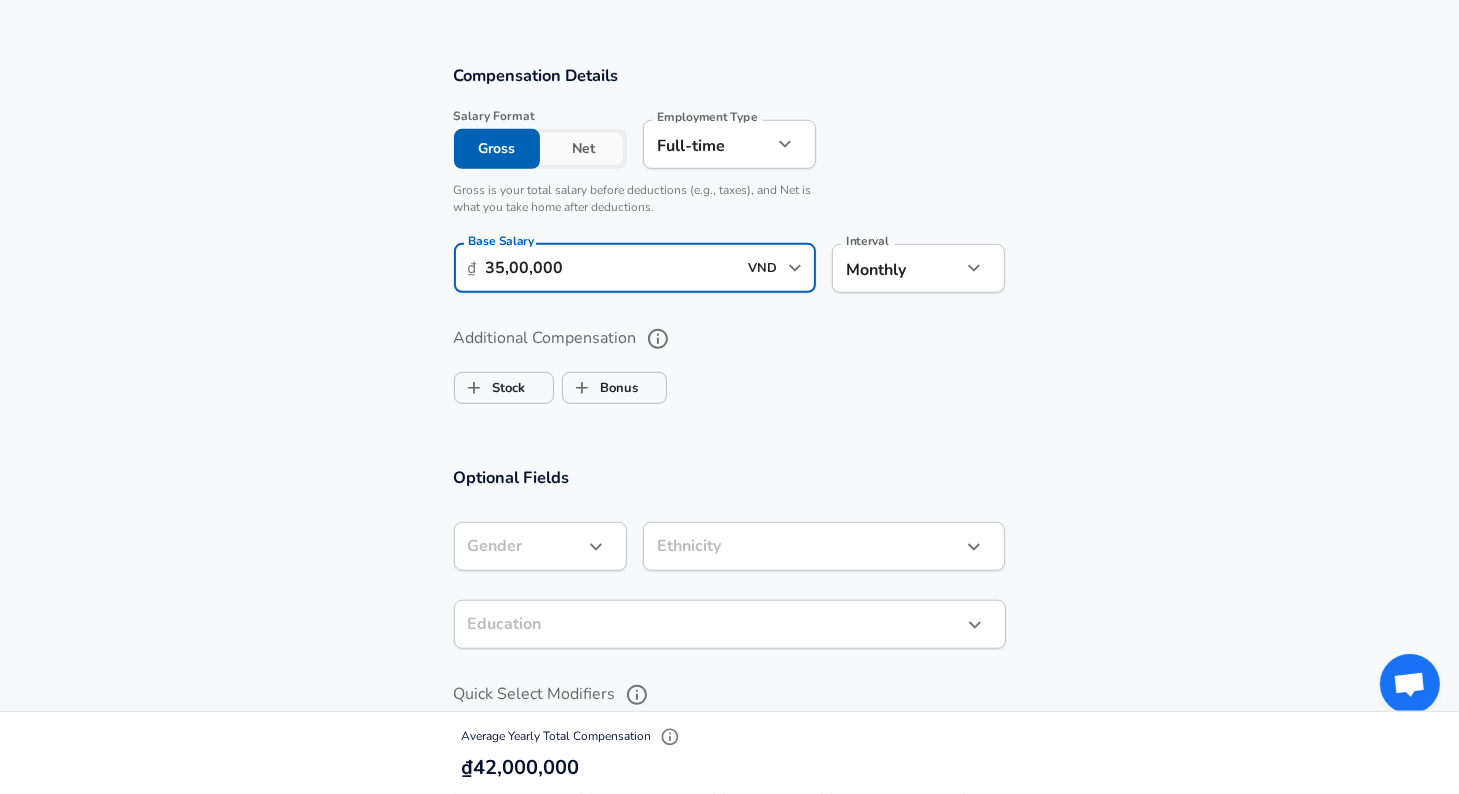 scroll, scrollTop: 1282, scrollLeft: 0, axis: vertical 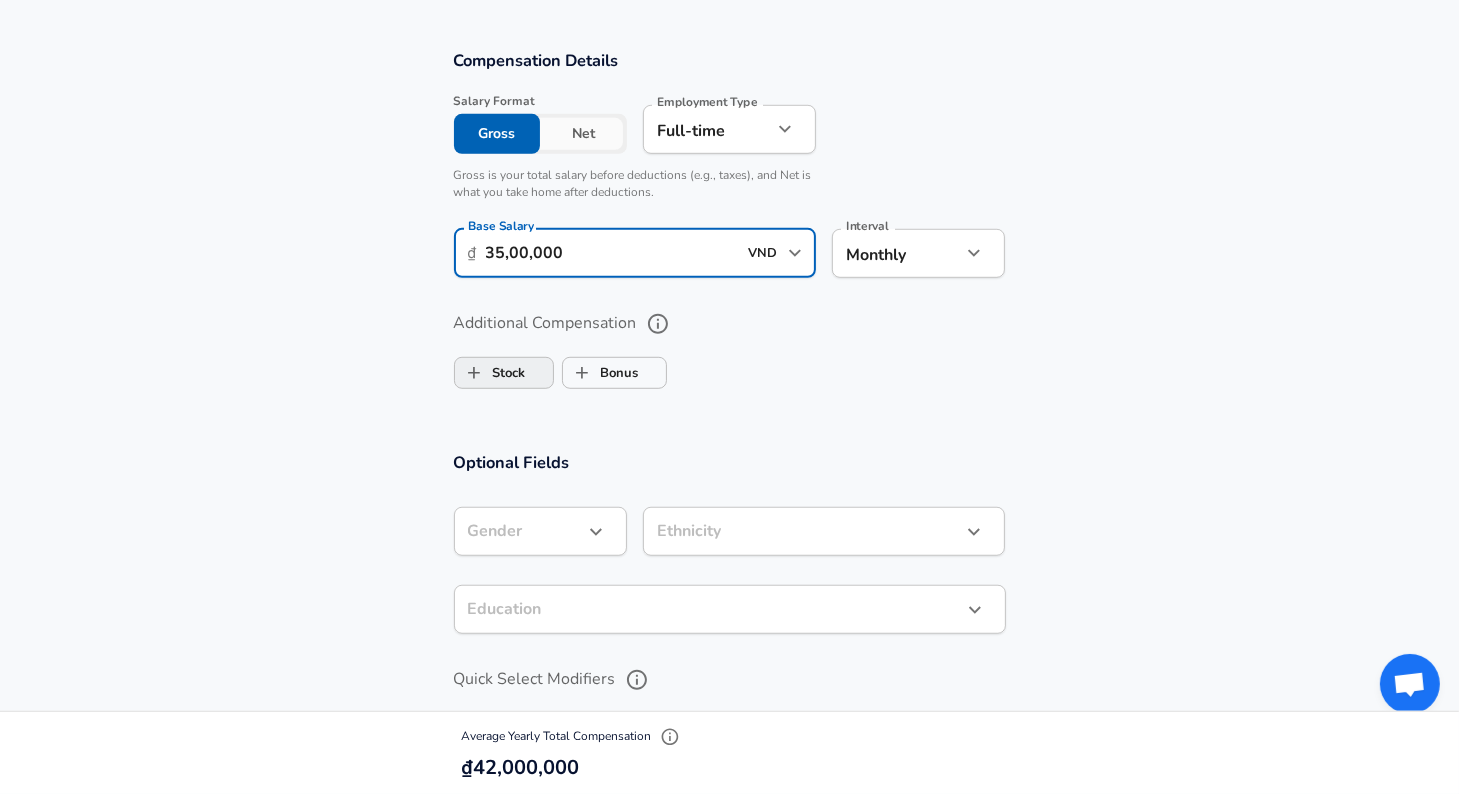 type on "35,00,000" 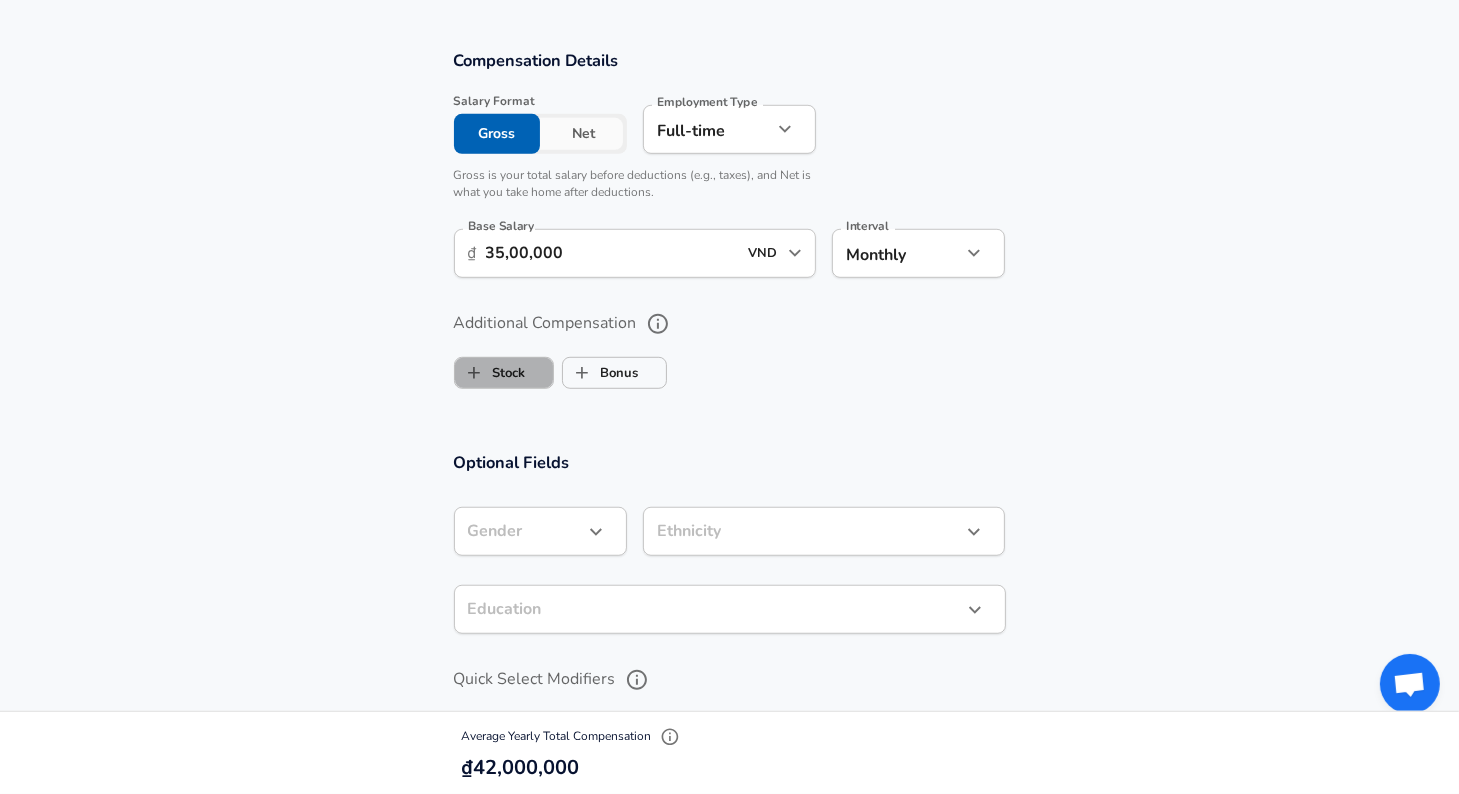 click on "Stock" at bounding box center (504, 373) 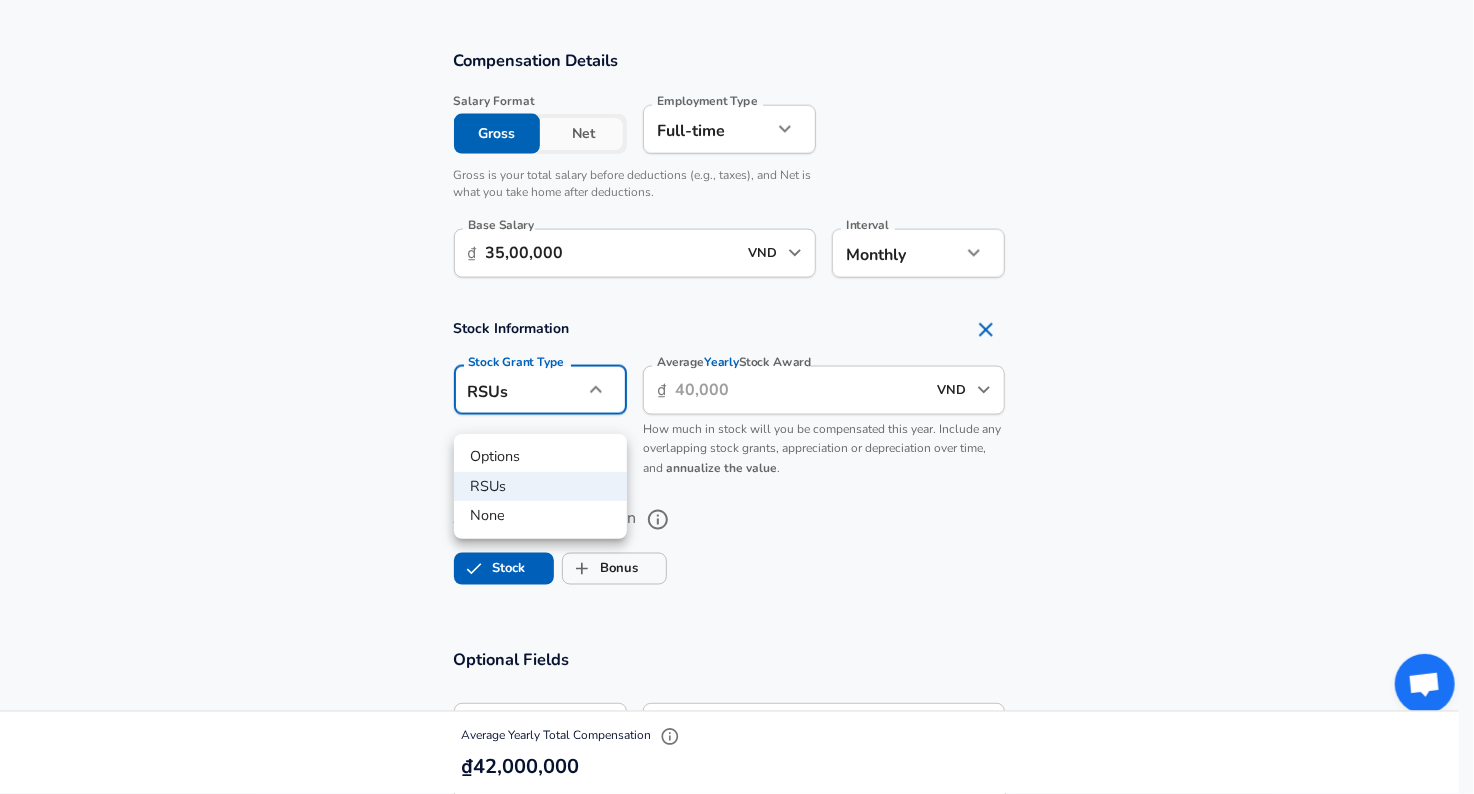 click on "Restart Add Your Salary Upload your offer letter   to verify your submission Enhance Privacy and Anonymity No Automatically hides specific fields until there are enough submissions to safely display the full details.   More Details Based on your submission and the data points that we have already collected, we will automatically hide and anonymize specific fields if there aren't enough data points to remain sufficiently anonymous. Company & Title Information   Enter the company you received your offer from Company Intel Company   Select the title that closest resembles your official title. This should be similar to the title that was present on your offer letter. Title Manufacturing Engineer Title Job Family Mechanical Engineer Job Family Select Specialization Manufacturing Manufacturing Select Specialization   Your level on the career ladder. e.g. L3 or Senior Product Manager or Principal Engineer or Distinguished Engineer Level Grade 5 Level Work Experience and Location New Offer Employee Yes yes 5   2 ​" at bounding box center [737, -885] 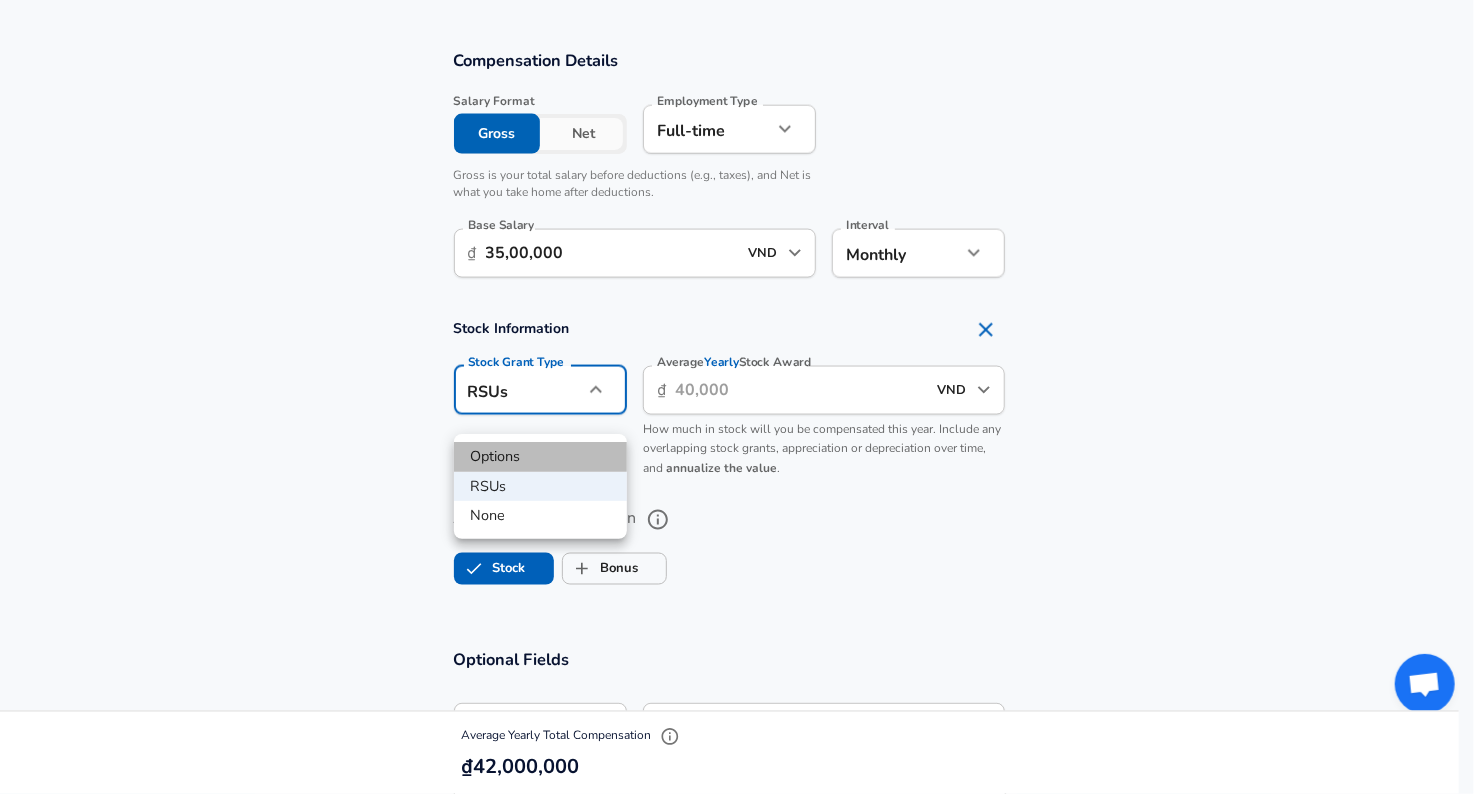 click on "Options" at bounding box center [540, 457] 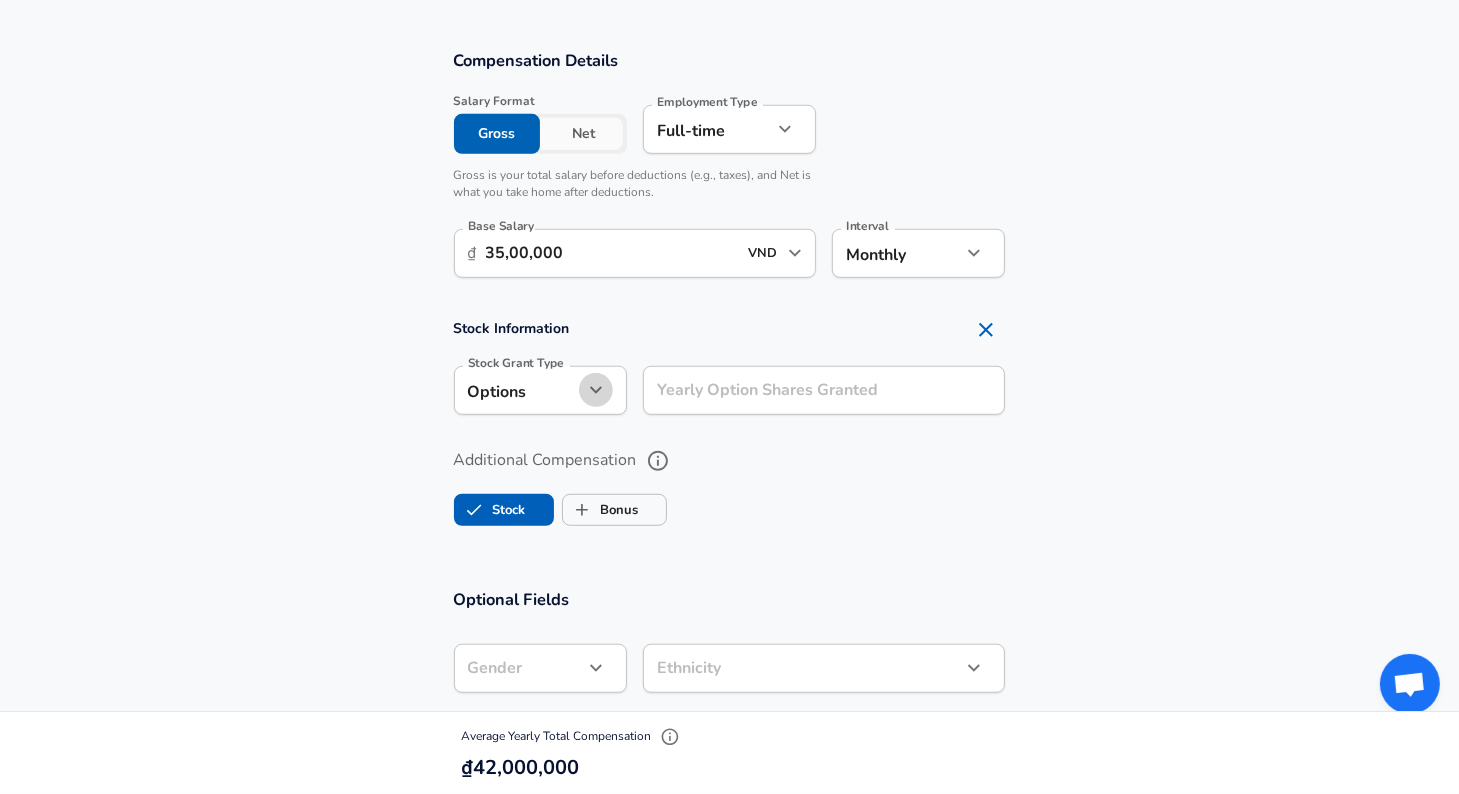 click 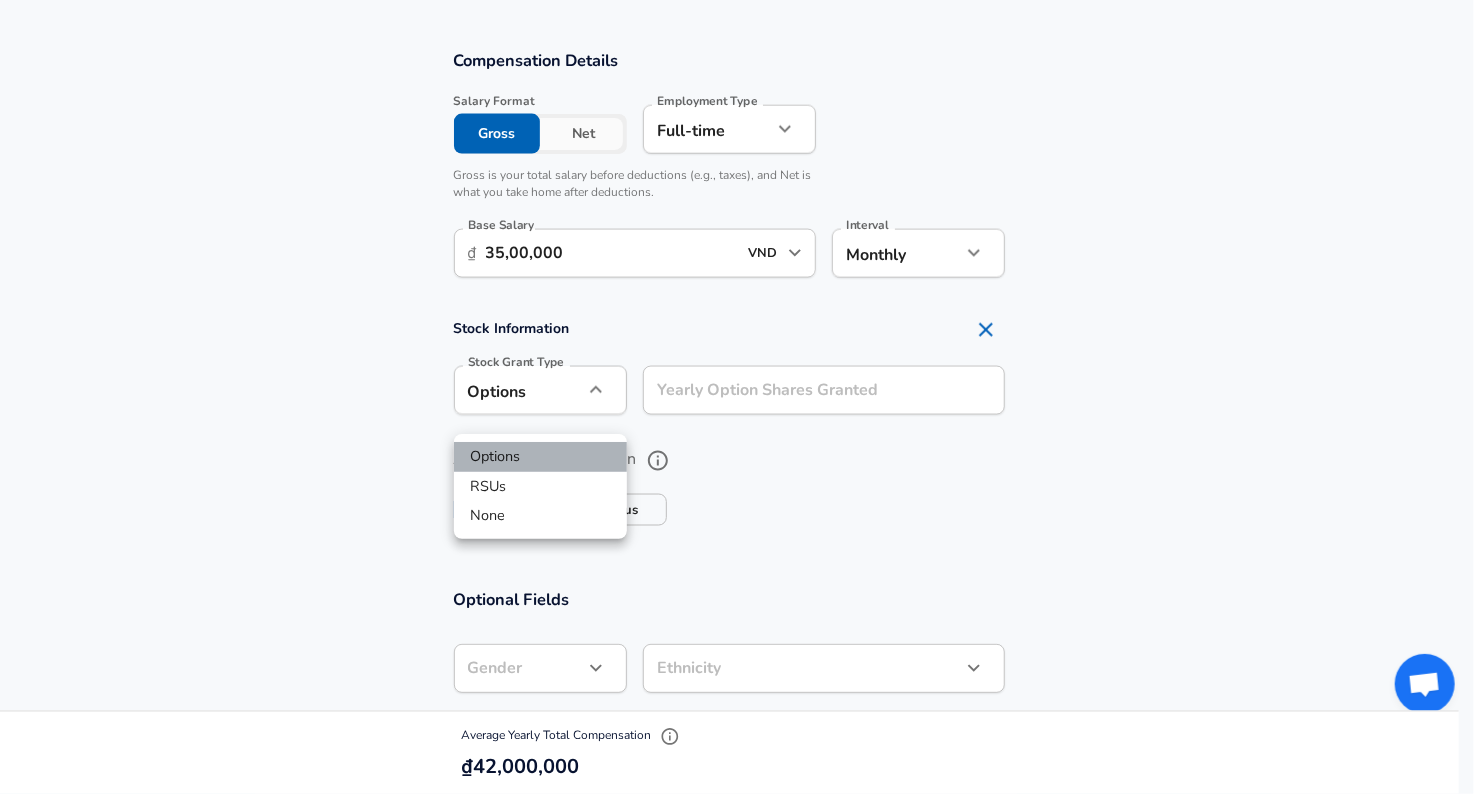 click on "Options" at bounding box center [540, 457] 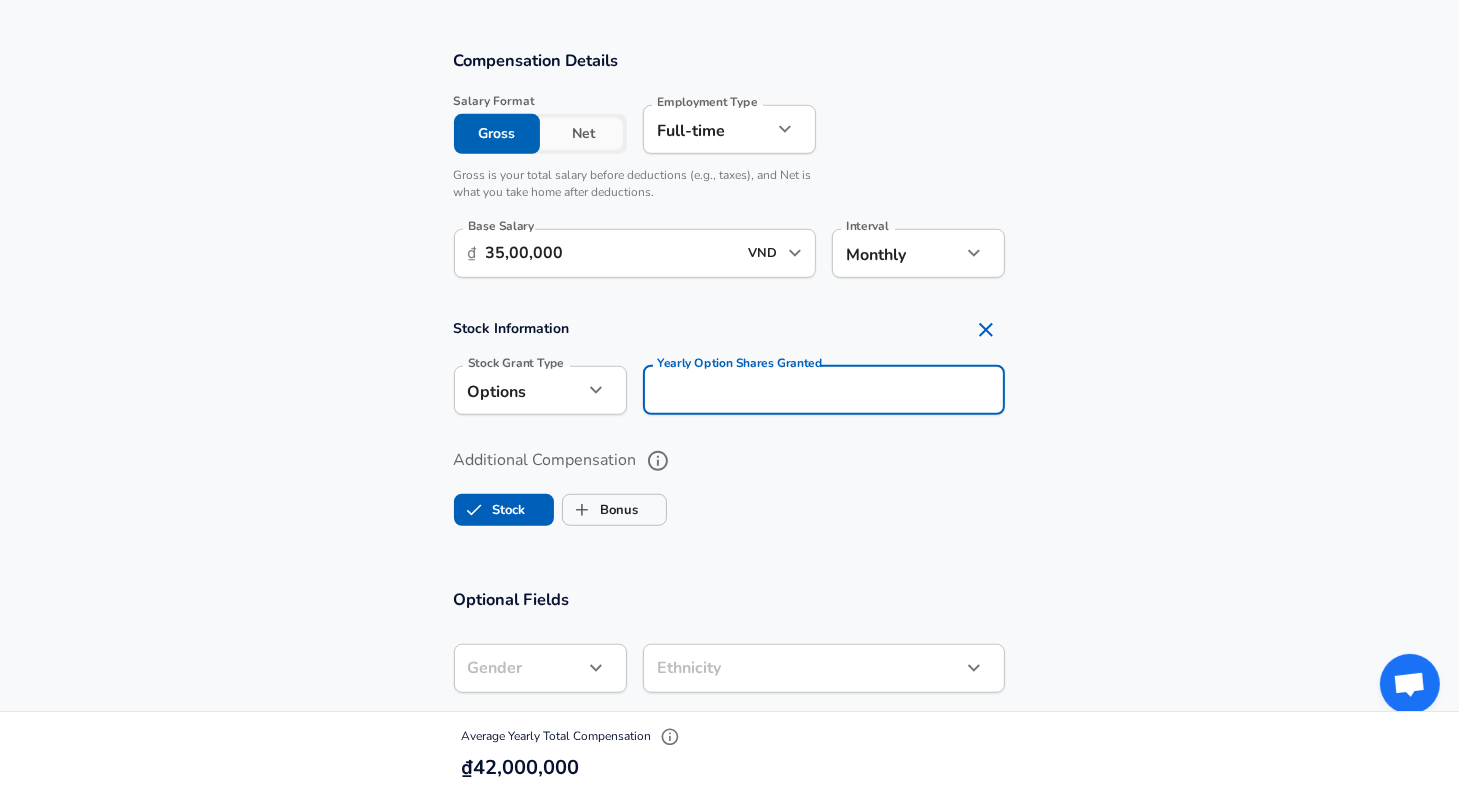 click on "Yearly Option Shares Granted" at bounding box center [824, 390] 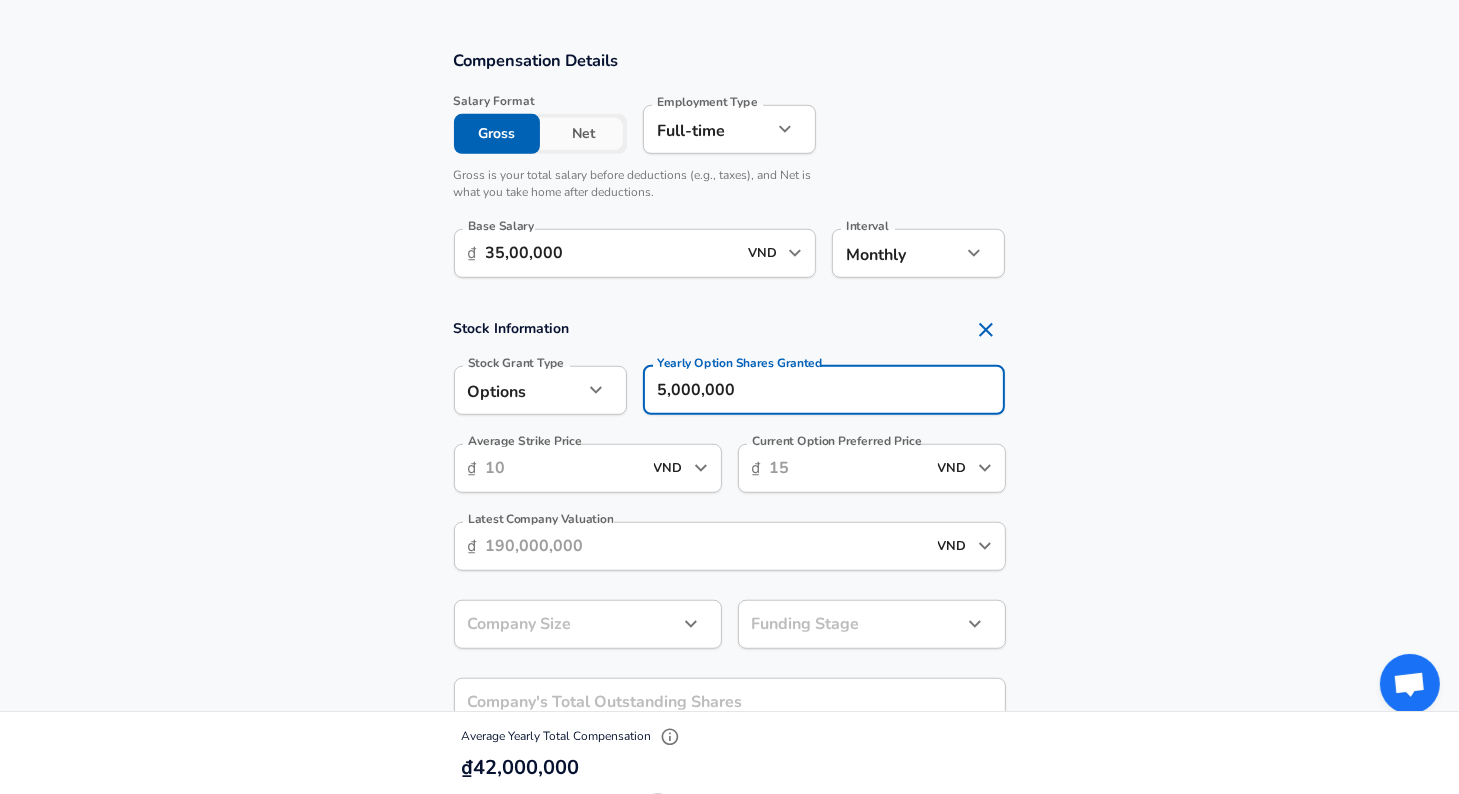 scroll, scrollTop: 0, scrollLeft: 0, axis: both 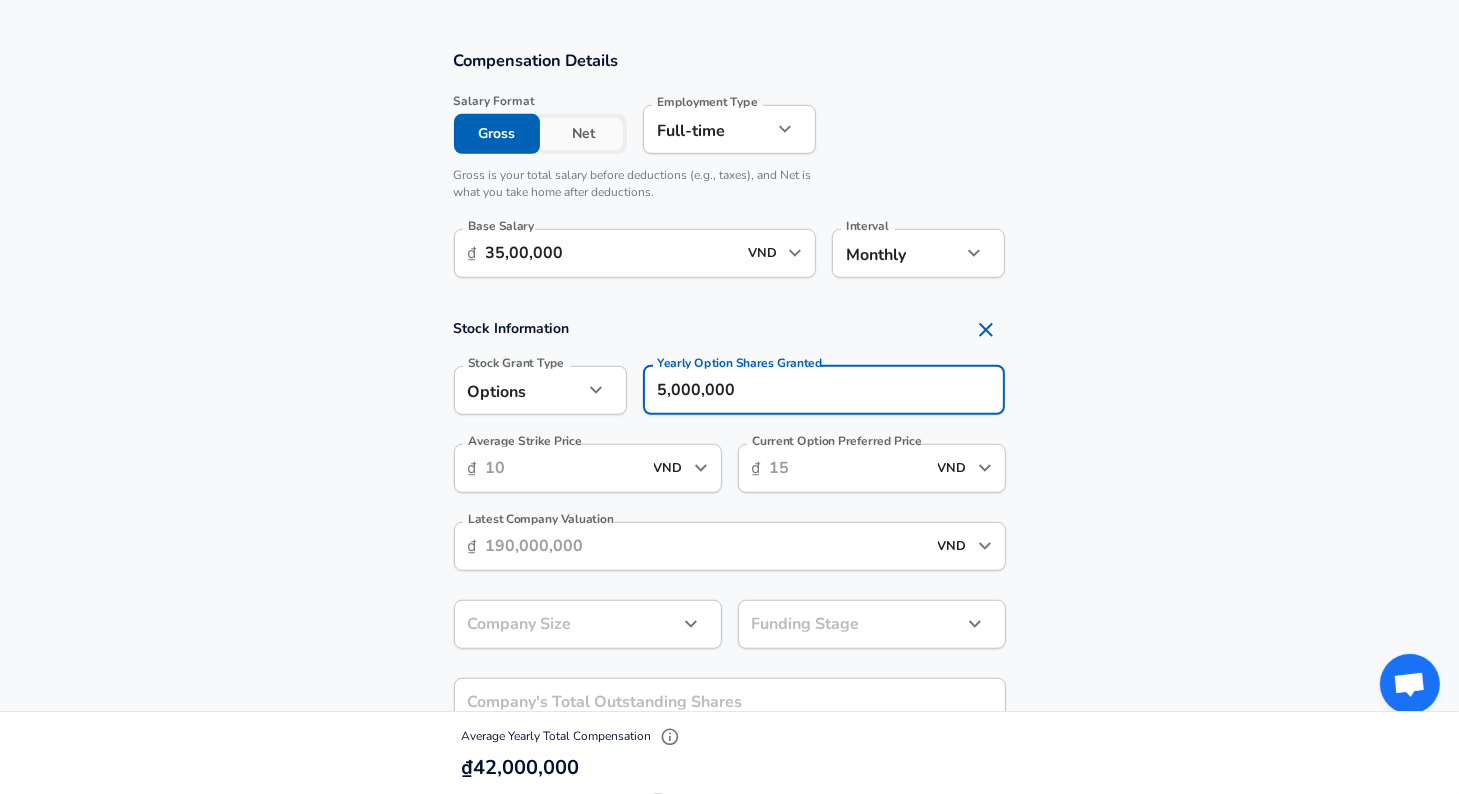 click on "Stock Information  Stock Grant Type Options option Stock Grant Type Yearly Option Shares Granted 5,000,000 Yearly Option Shares Granted Average Strike Price ​ ₫ VND ​ Average Strike Price Current Option Preferred Price ​ ₫ VND ​ Current Option Preferred Price Latest Company Valuation ​ ₫ VND ​ Latest Company Valuation Company Size ​ Company Size Funding Stage ​ Funding Stage Company's Total Outstanding Shares Company's Total Outstanding Shares 4  Year Vesting:   25%, 25%, 25%, 25%   Edit" at bounding box center (729, 540) 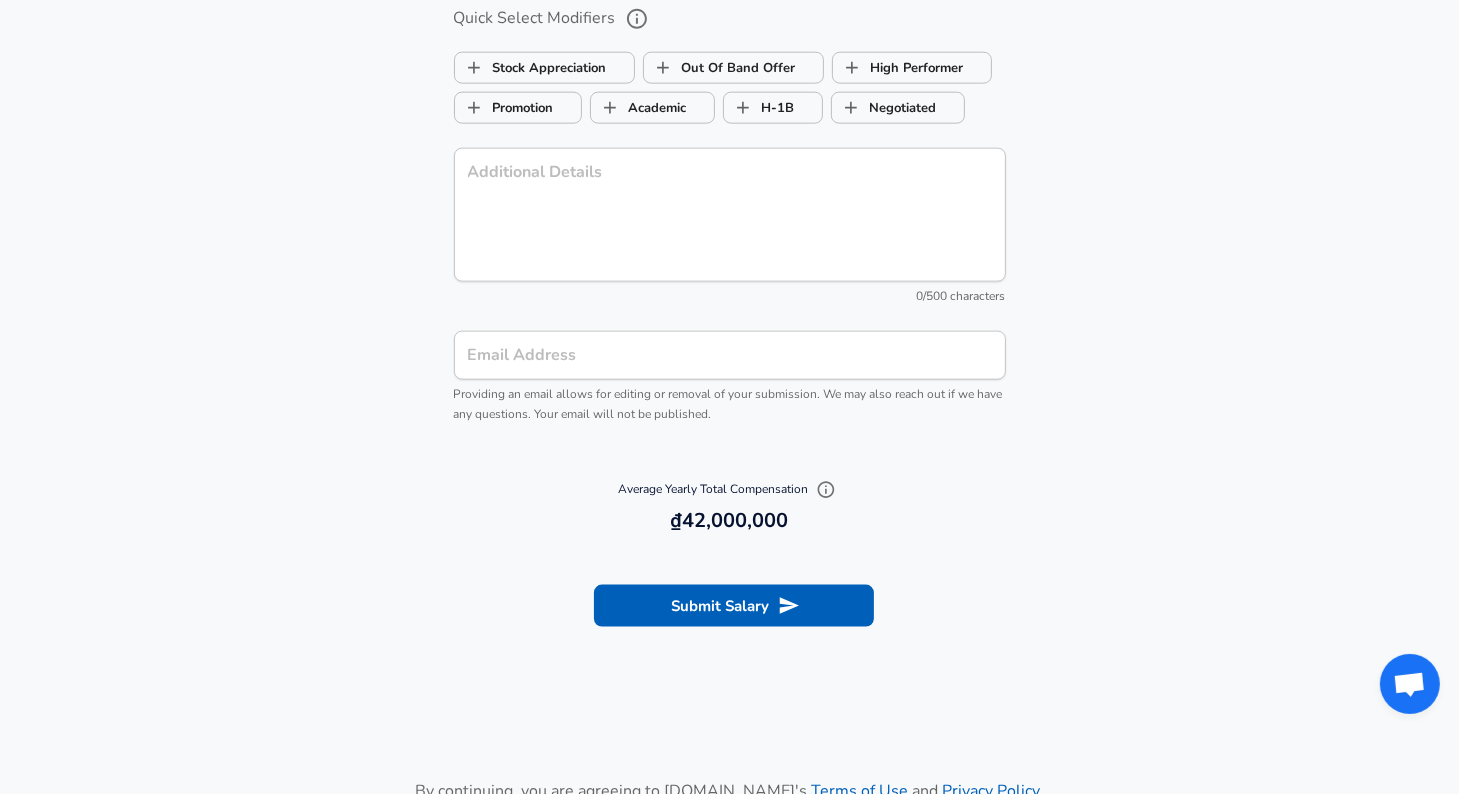 scroll, scrollTop: 2426, scrollLeft: 0, axis: vertical 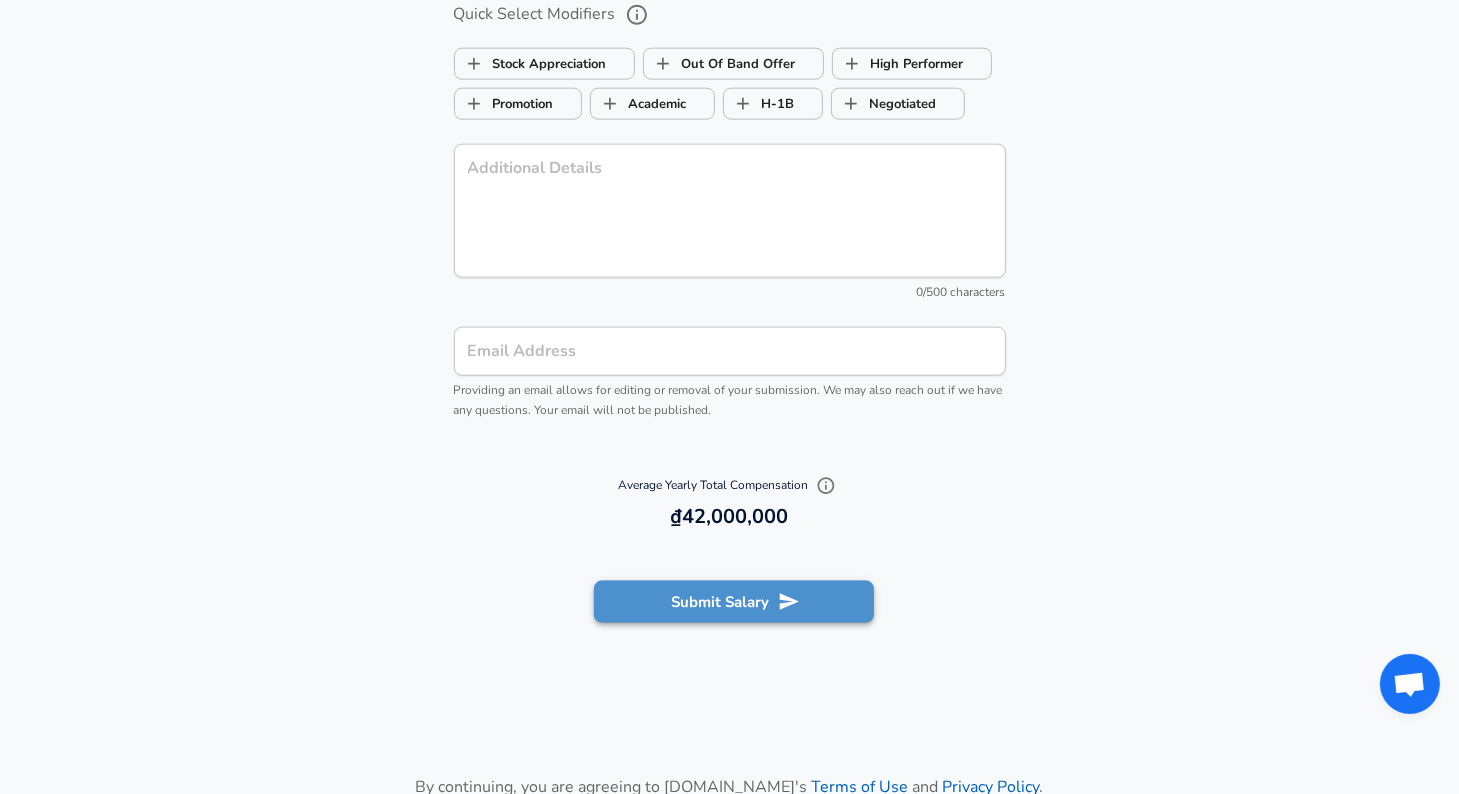 click on "Submit Salary" at bounding box center [734, 602] 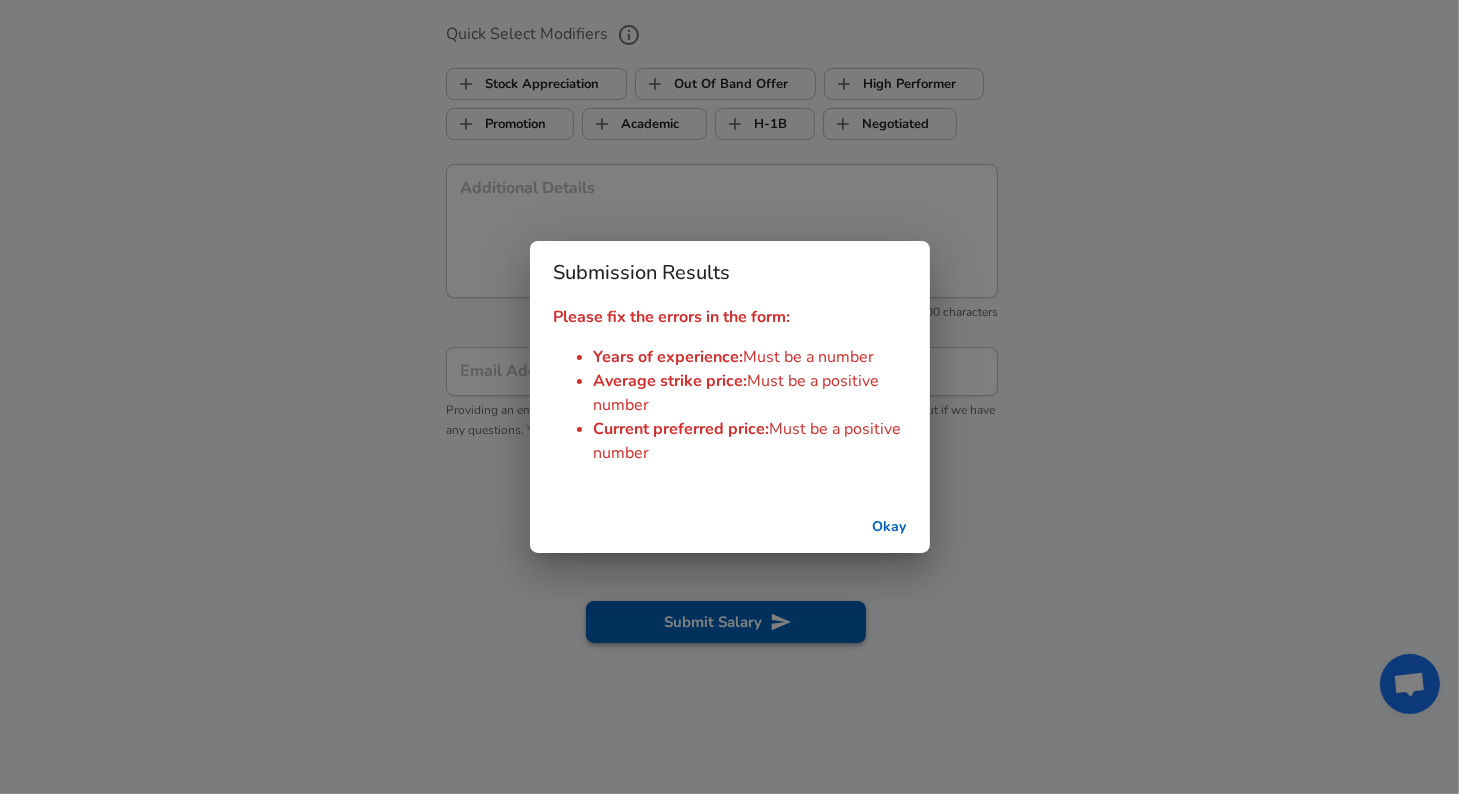 scroll, scrollTop: 2445, scrollLeft: 0, axis: vertical 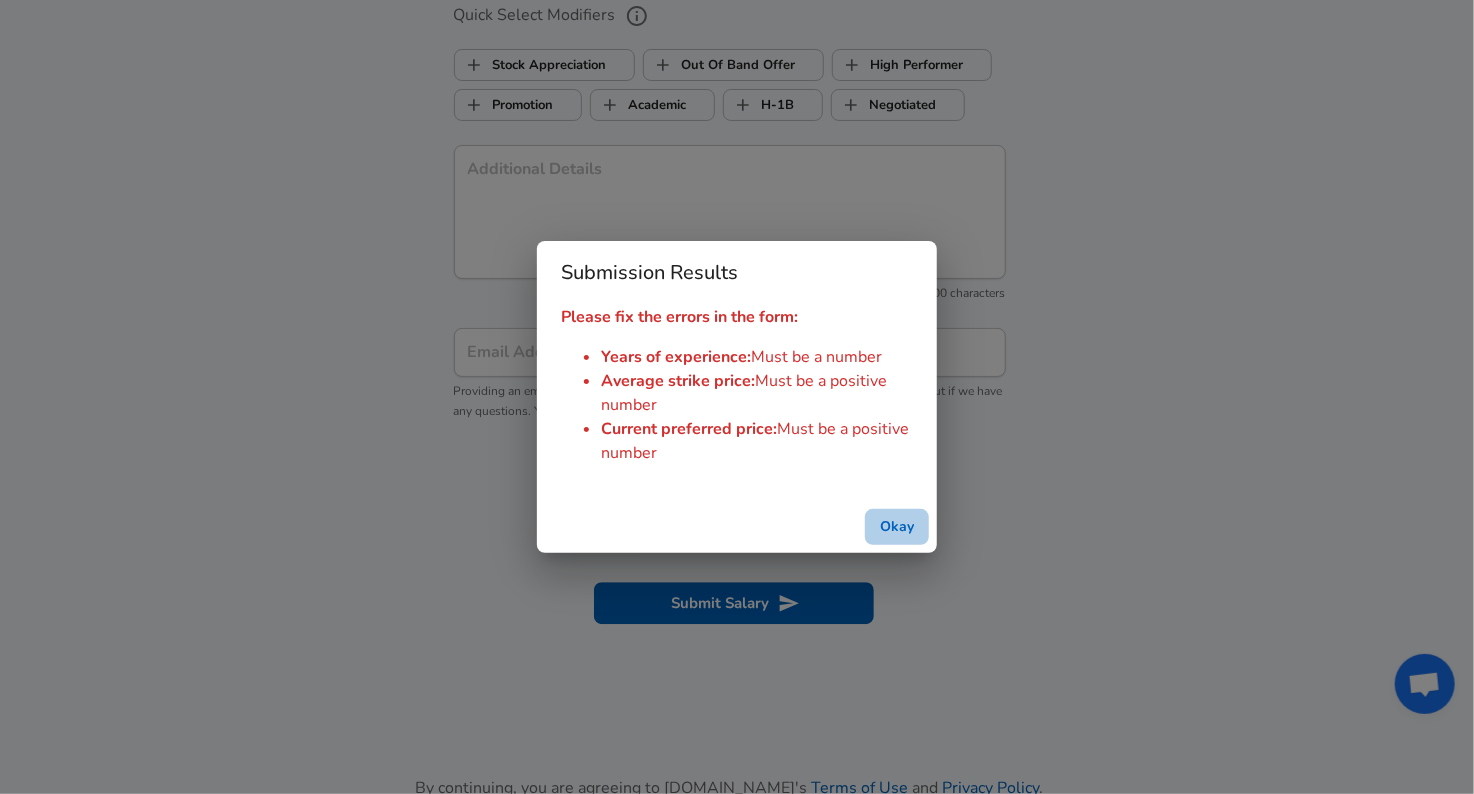 click on "Okay" at bounding box center (897, 527) 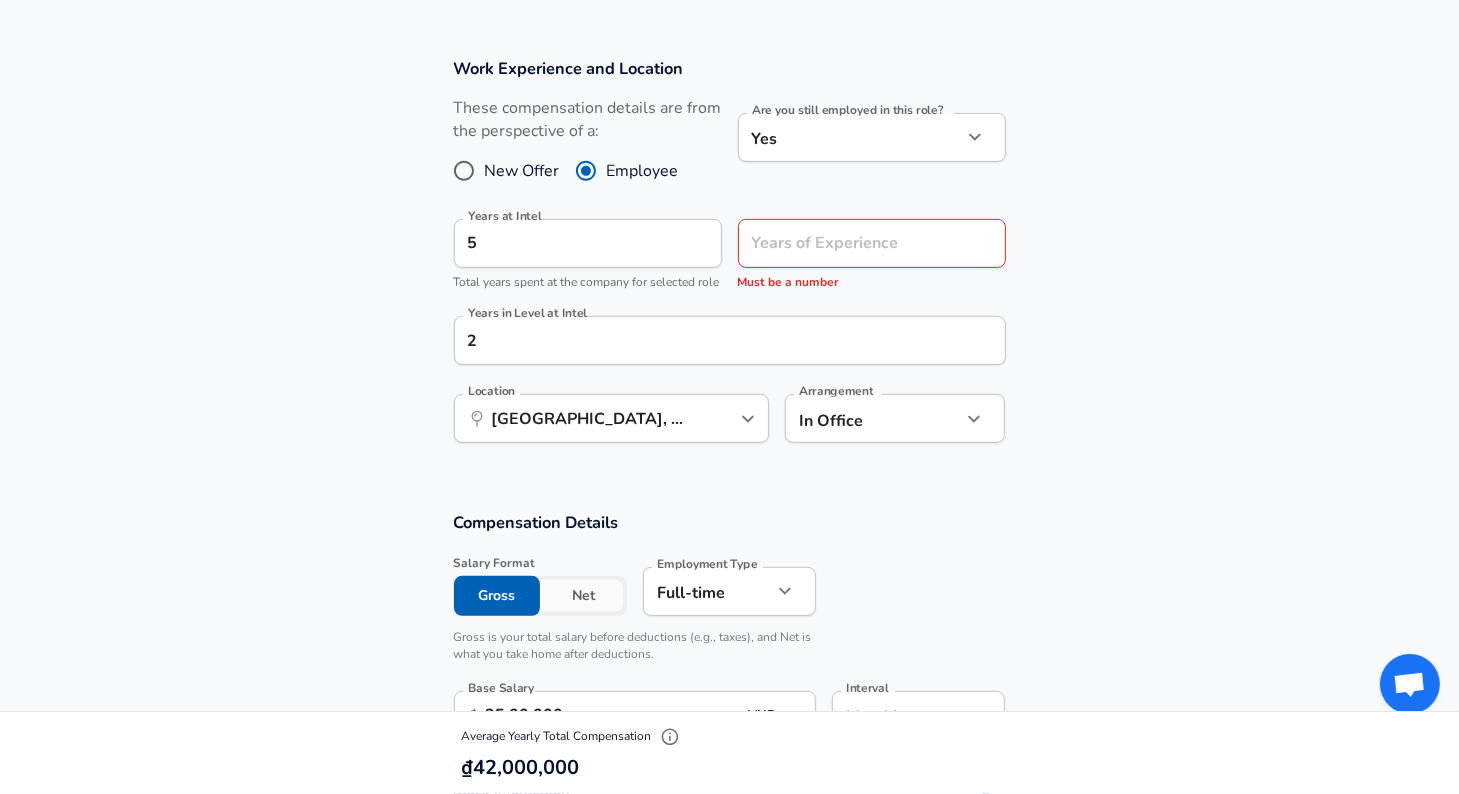 scroll, scrollTop: 947, scrollLeft: 0, axis: vertical 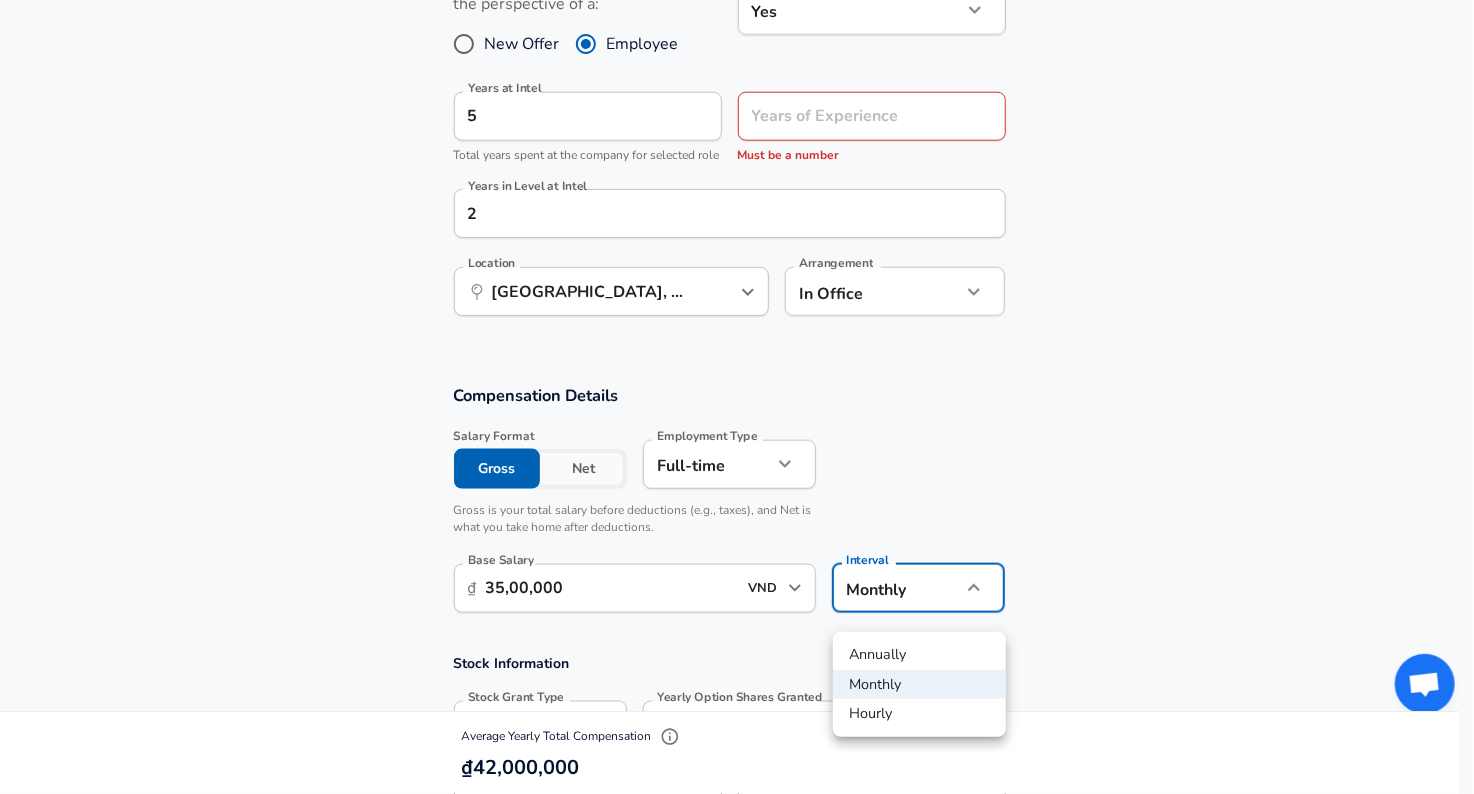 click on "Restart Add Your Salary Upload your offer letter   to verify your submission Enhance Privacy and Anonymity No Automatically hides specific fields until there are enough submissions to safely display the full details.   More Details Based on your submission and the data points that we have already collected, we will automatically hide and anonymize specific fields if there aren't enough data points to remain sufficiently anonymous. Company & Title Information   Enter the company you received your offer from Company Intel Company   Select the title that closest resembles your official title. This should be similar to the title that was present on your offer letter. Title Manufacturing Engineer Title Job Family Mechanical Engineer Job Family Select Specialization Manufacturing Manufacturing Select Specialization   Your level on the career ladder. e.g. L3 or Senior Product Manager or Principal Engineer or Distinguished Engineer Level Grade 5 Level Work Experience and Location New Offer Employee Yes yes 5   2 ​" at bounding box center (737, -550) 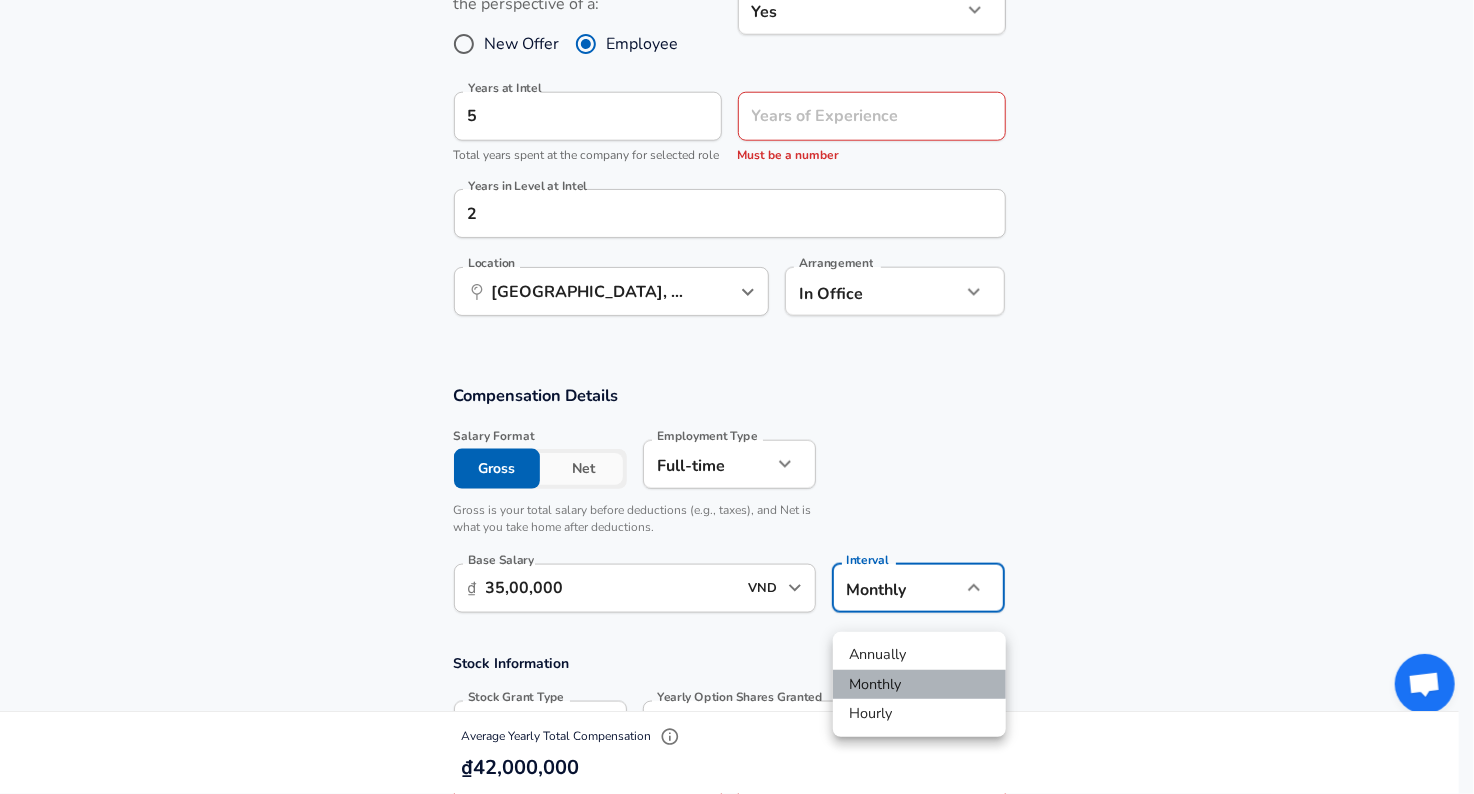 click on "Monthly" at bounding box center [919, 685] 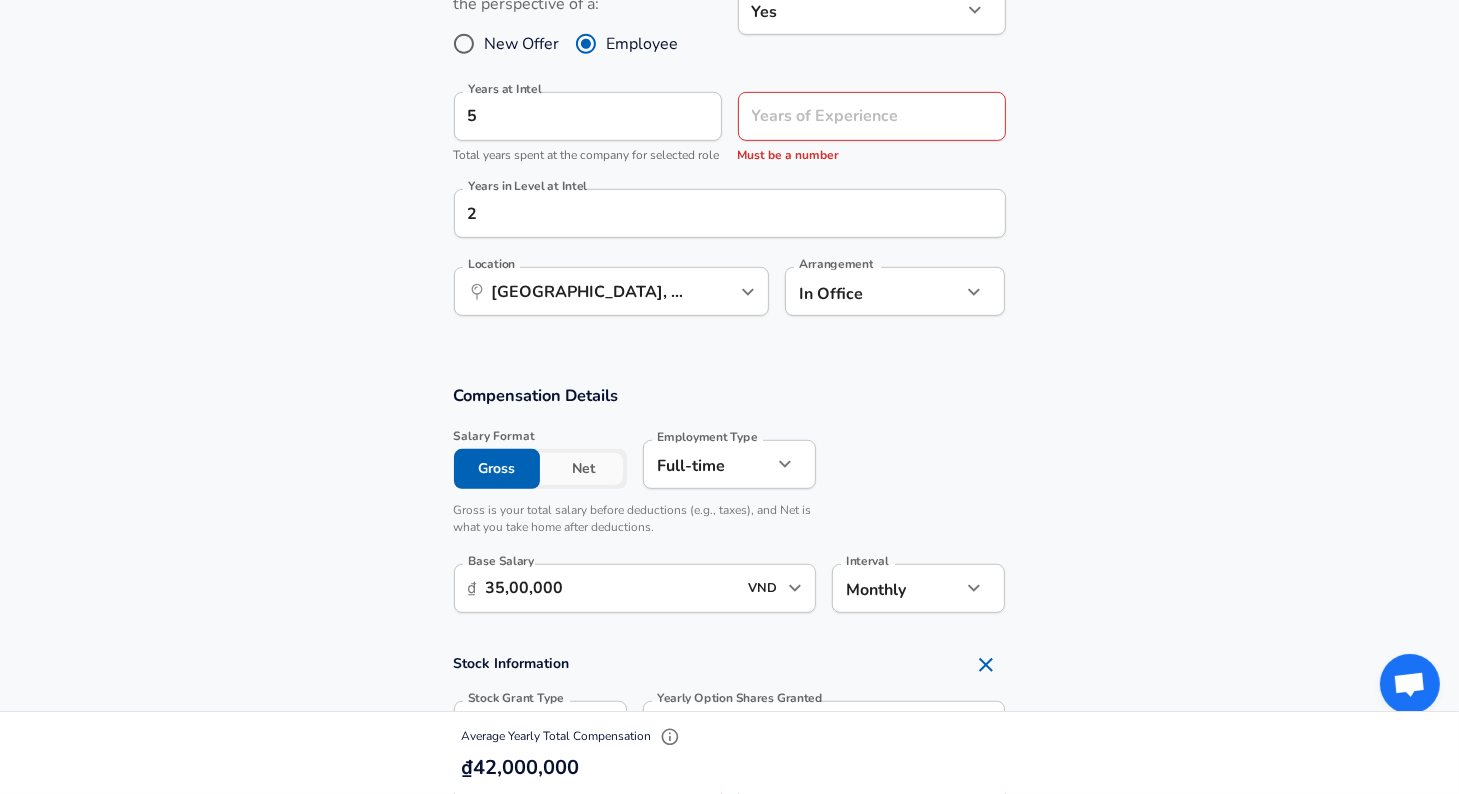 click on "Compensation Details Salary Format Gross   Net Employment Type [DEMOGRAPHIC_DATA] full_time Employment Type Gross is your total salary before deductions (e.g., taxes), and Net is what you take home after deductions. Base Salary ​ ₫ 35,00,000 VND ​ Base Salary Interval Monthly monthly Interval" at bounding box center (729, 505) 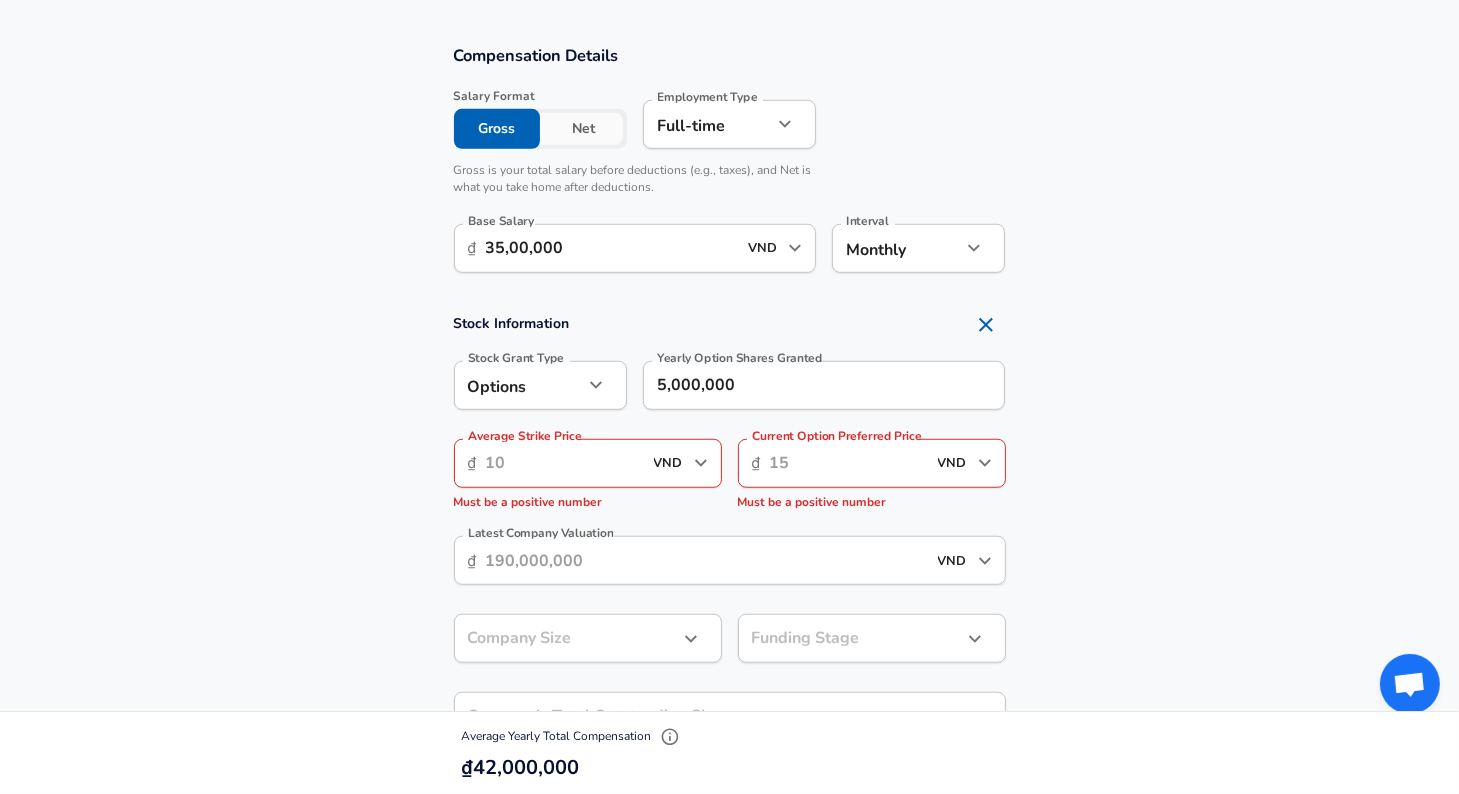 scroll, scrollTop: 1298, scrollLeft: 0, axis: vertical 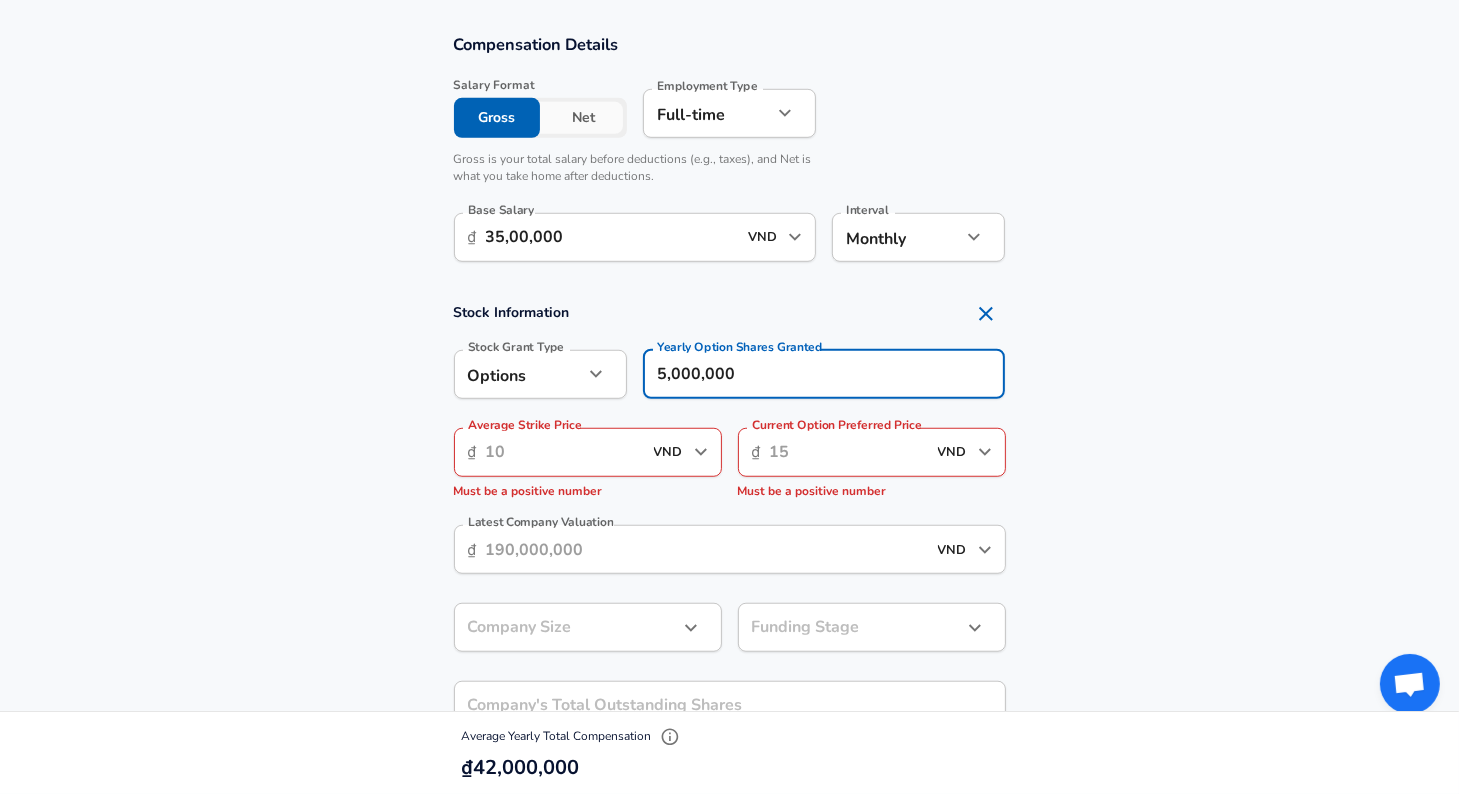 click on "5,000,000" at bounding box center [824, 374] 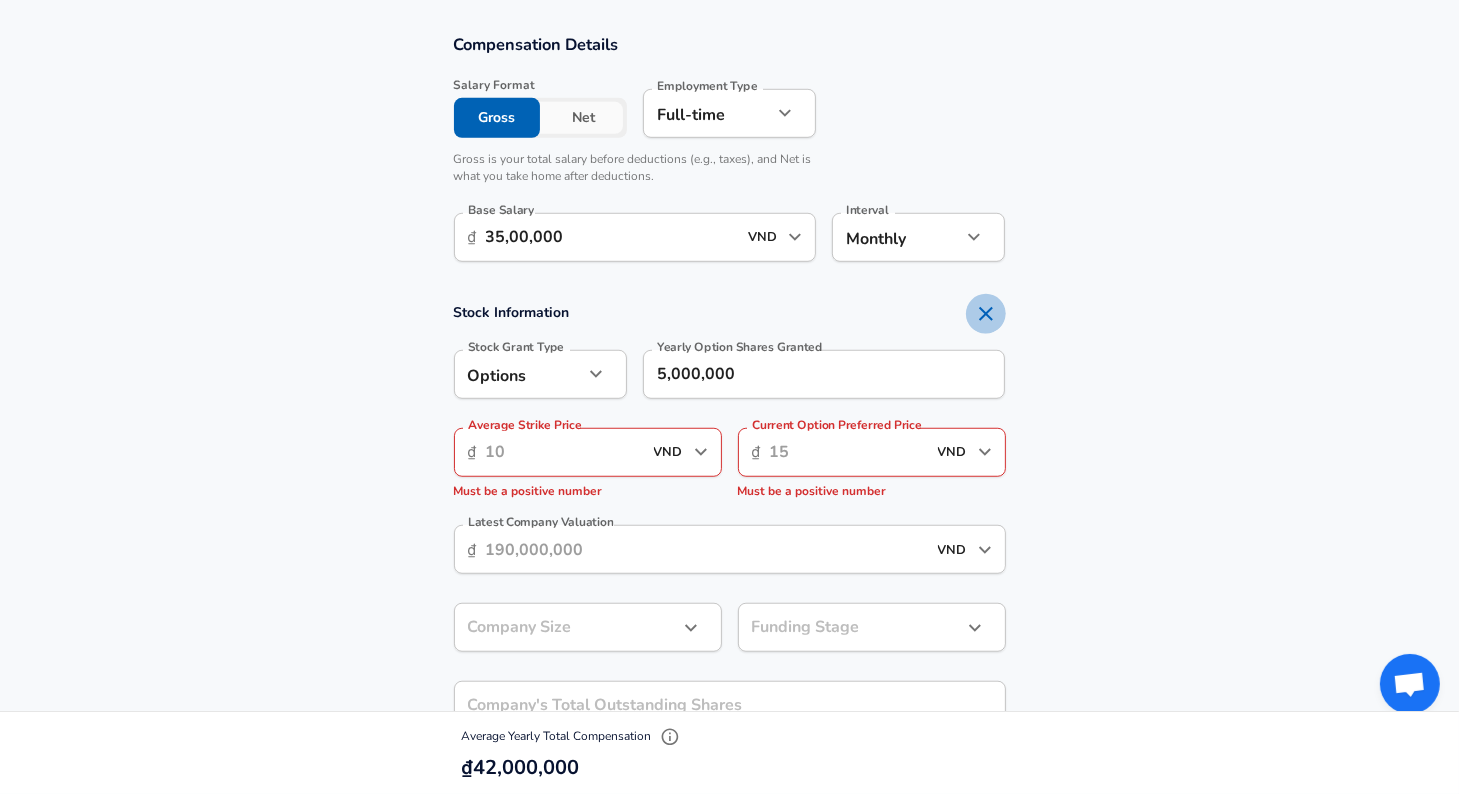 click 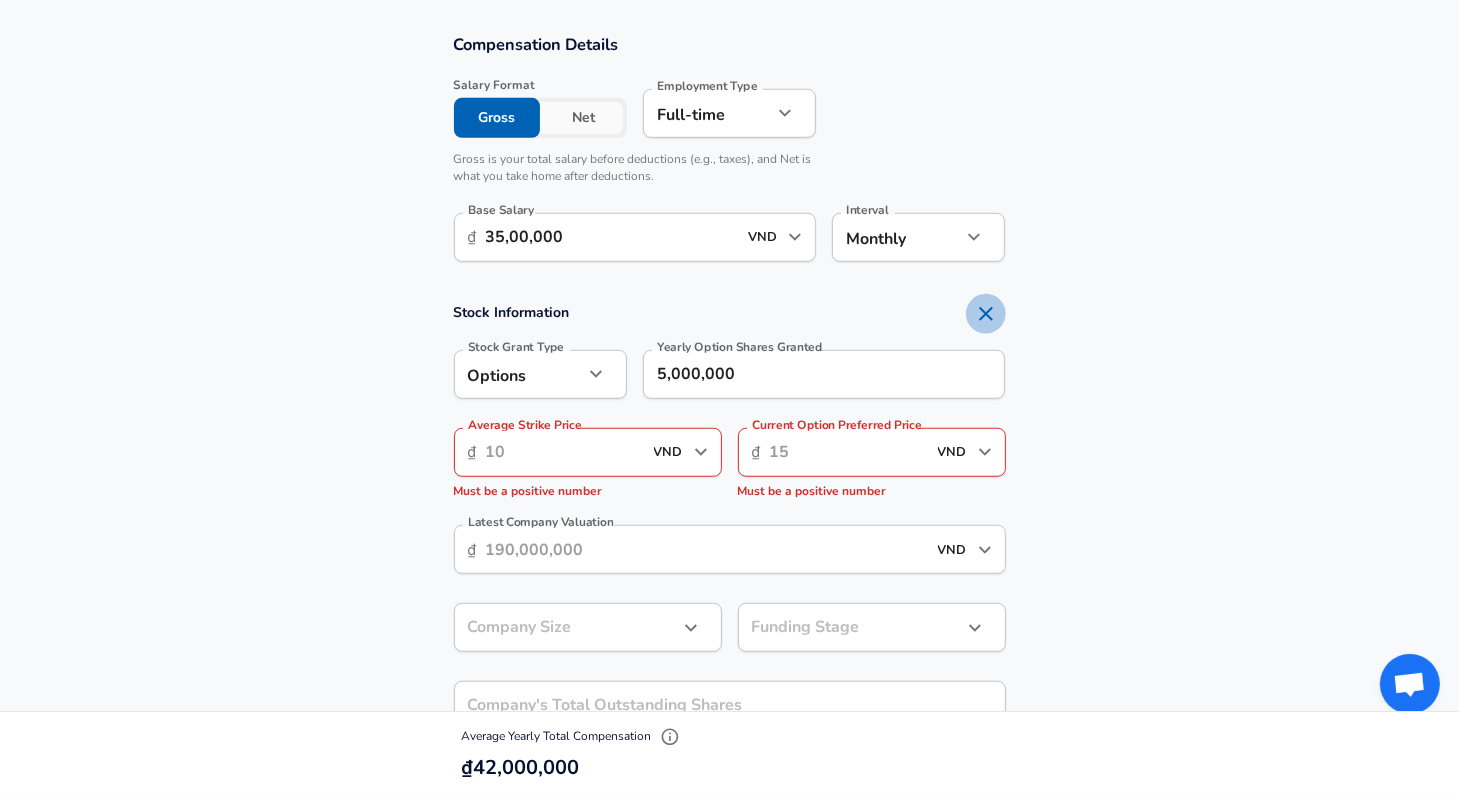 checkbox on "false" 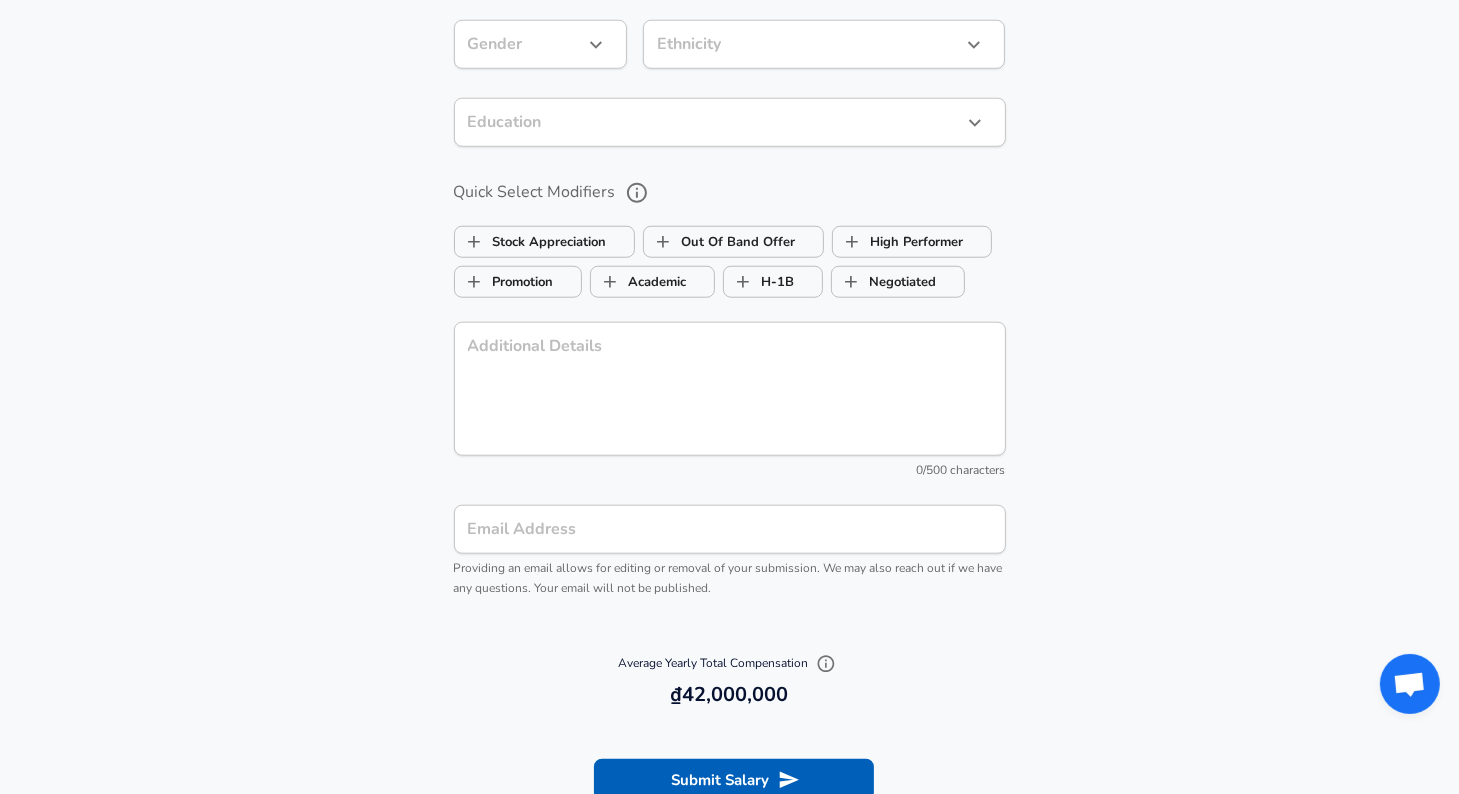 scroll, scrollTop: 2239, scrollLeft: 0, axis: vertical 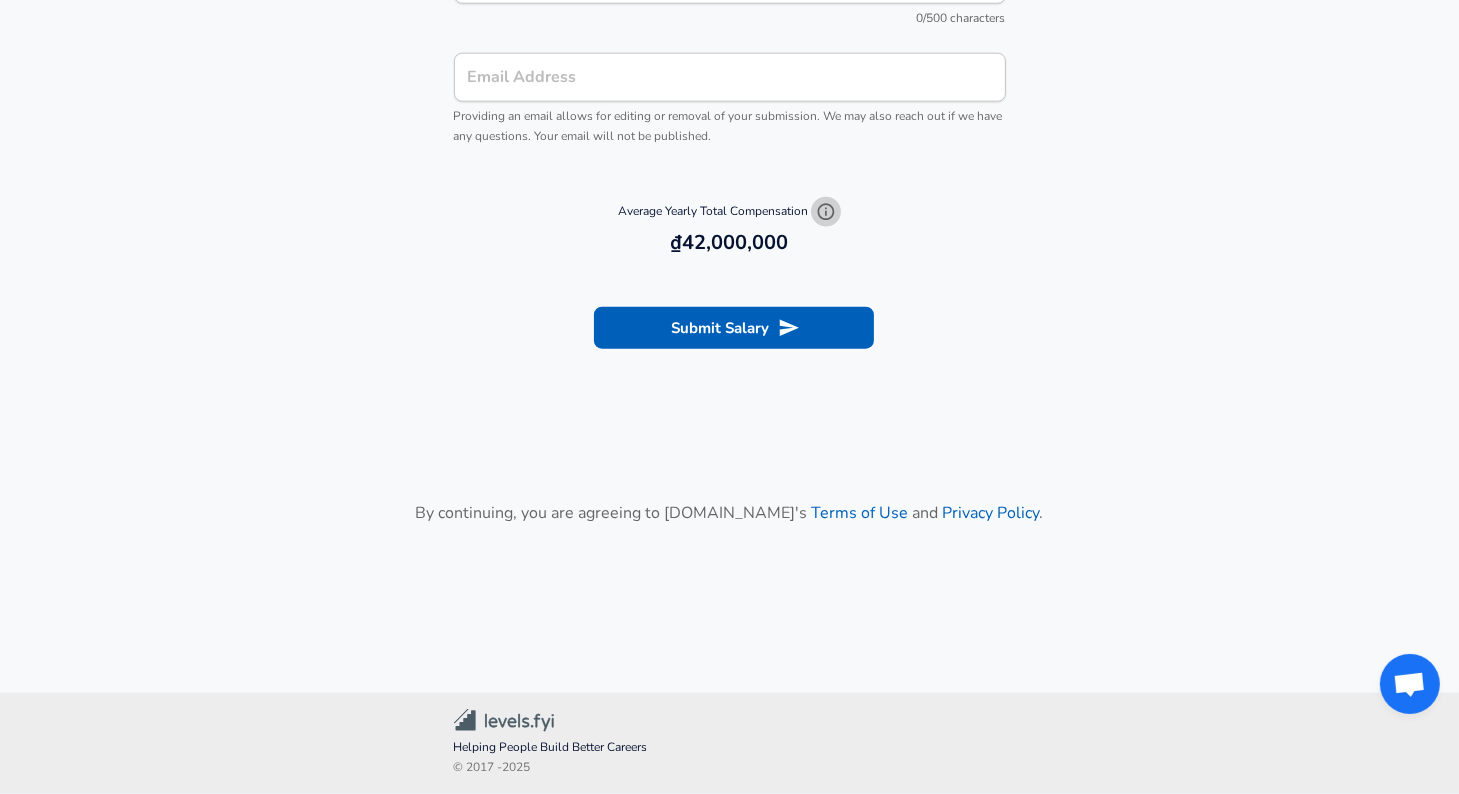 click 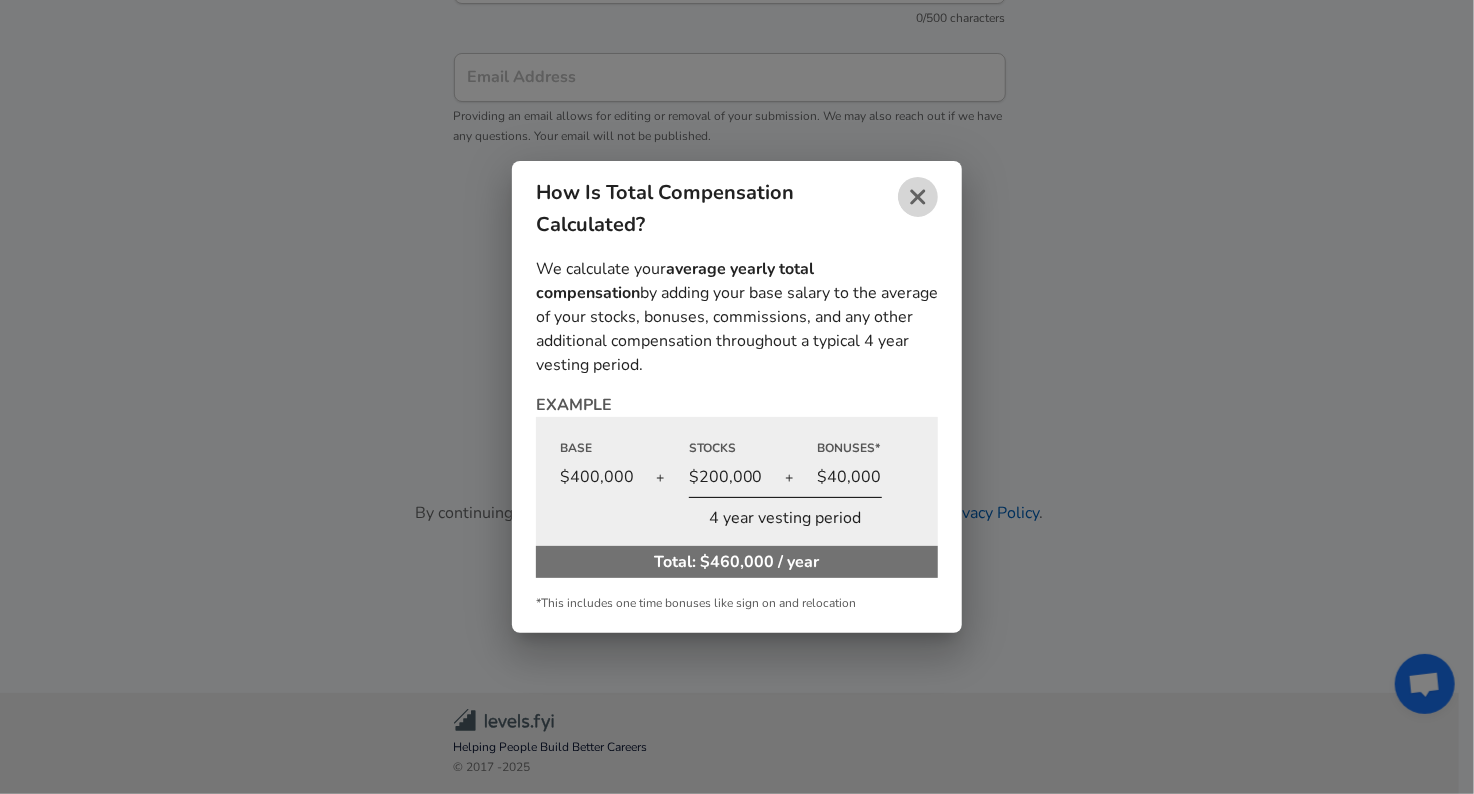 click 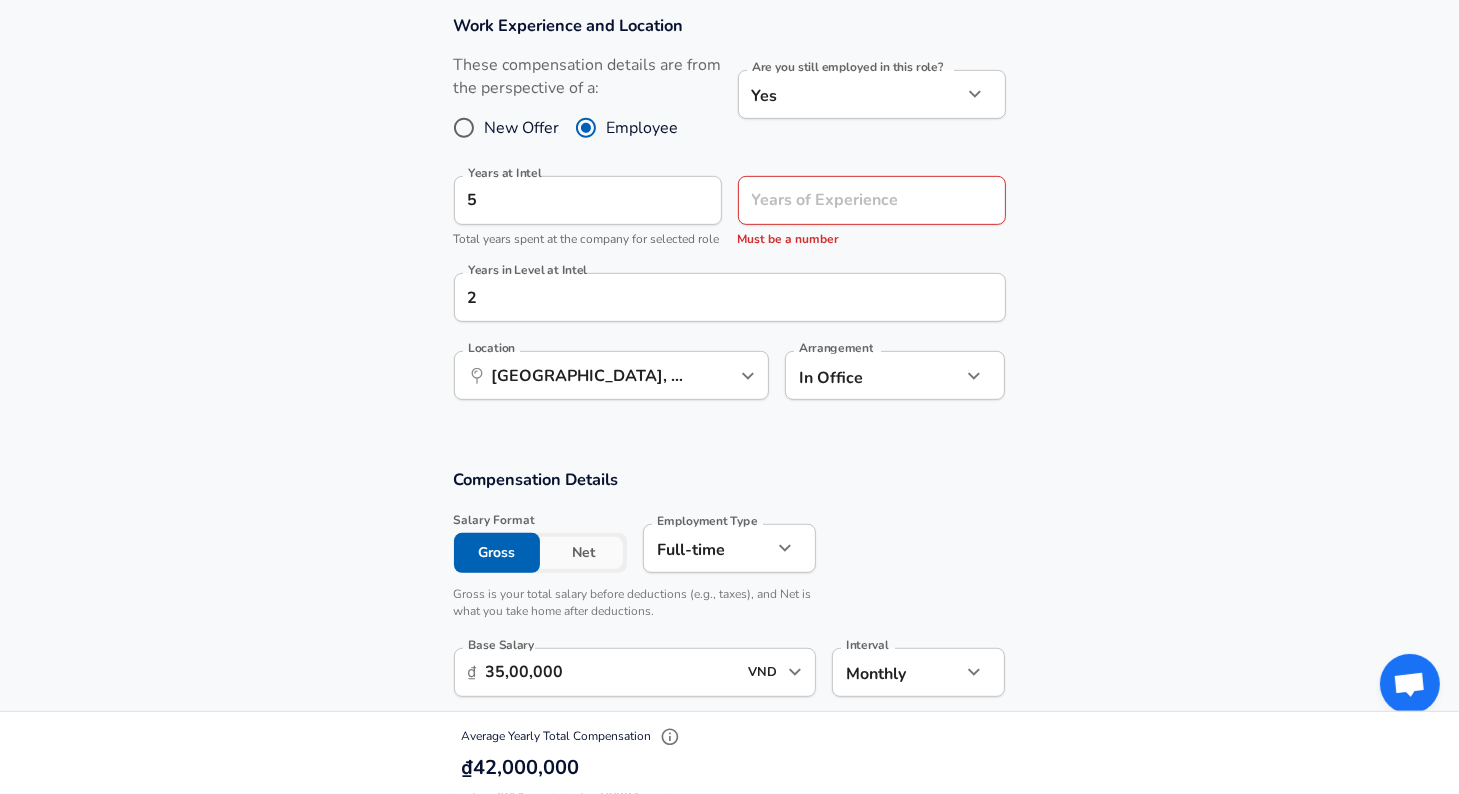 scroll, scrollTop: 902, scrollLeft: 0, axis: vertical 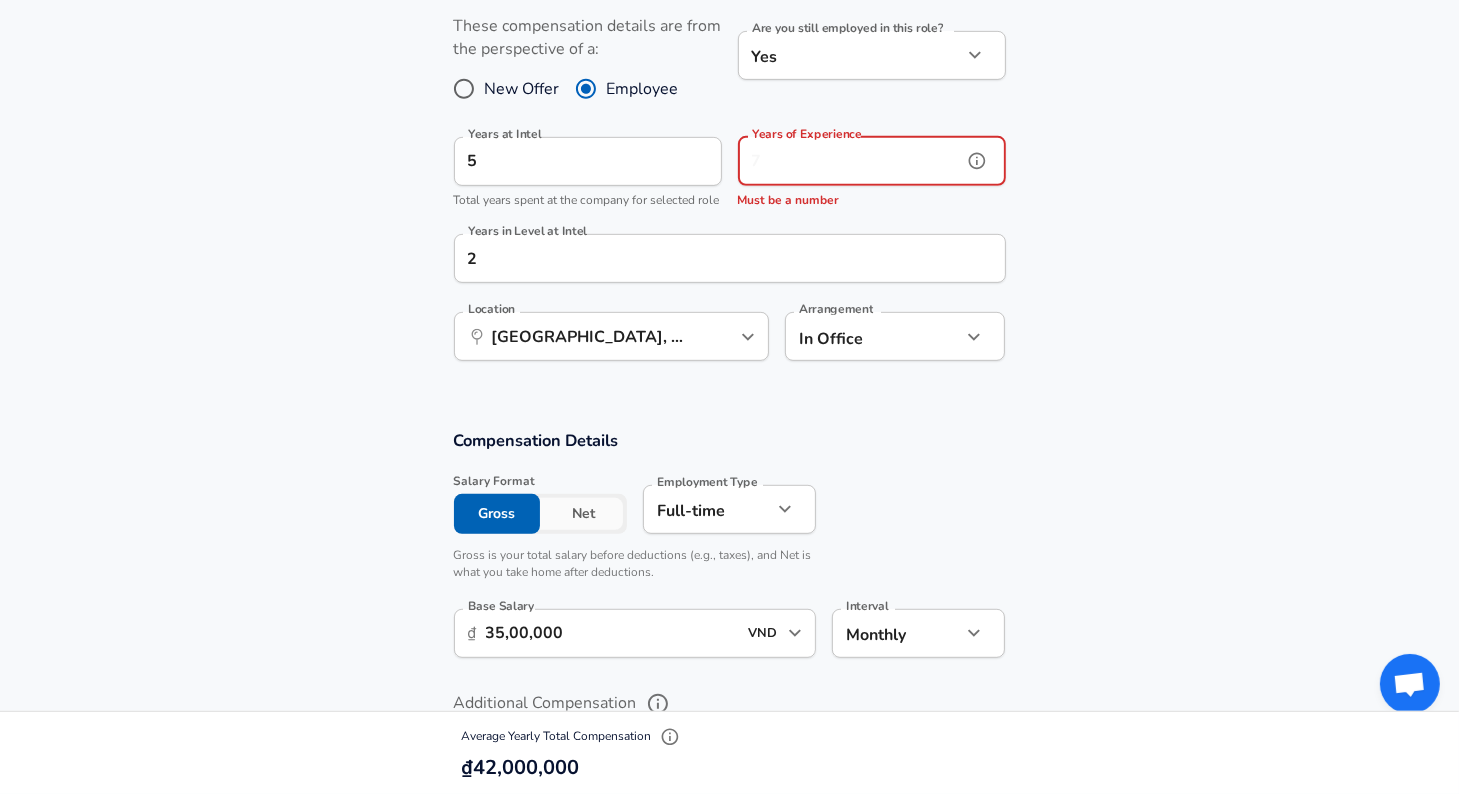 click on "Years of Experience" at bounding box center (850, 161) 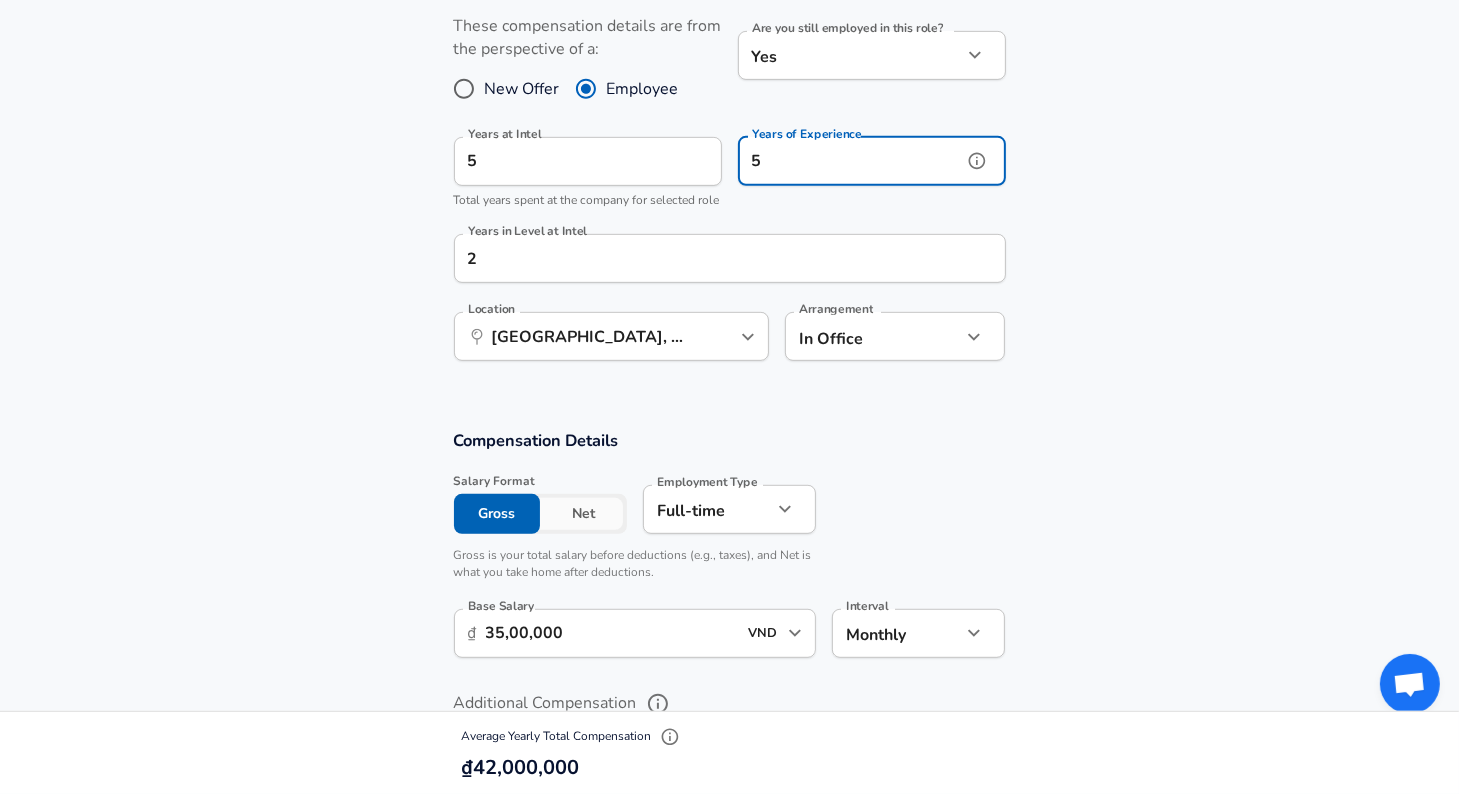 type on "5" 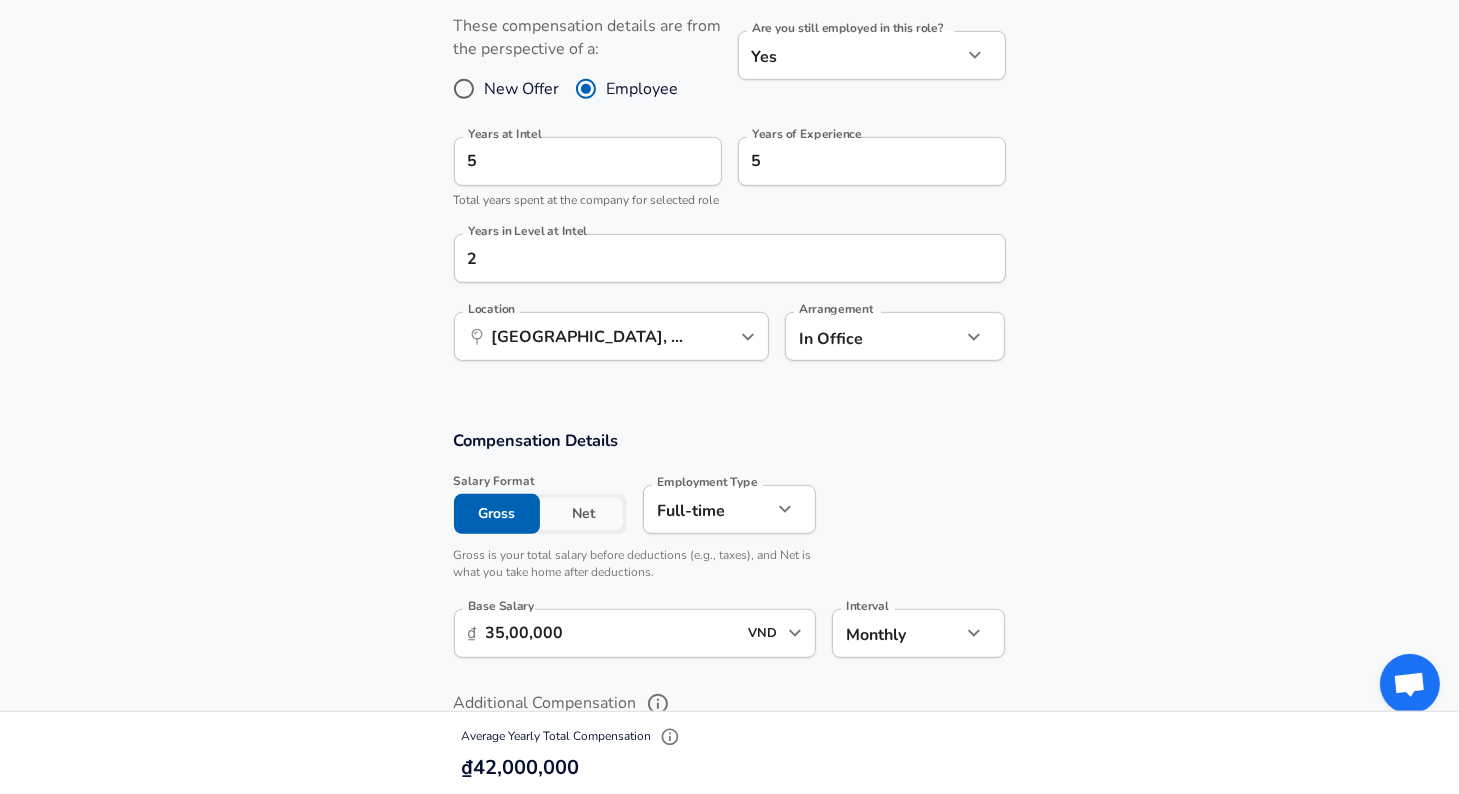 click on "Work Experience and Location These compensation details are from the perspective of a: New Offer Employee Are you still employed in this role? Yes yes Are you still employed in this role? Years at Intel 5 Years at Intel   Total years spent at the company for selected role Years of Experience 5 Years of Experience Years in Level at Intel 2 Years in Level at Intel Location ​ [GEOGRAPHIC_DATA], HC, [GEOGRAPHIC_DATA] Location Arrangement In Office office Arrangement" at bounding box center [730, 175] 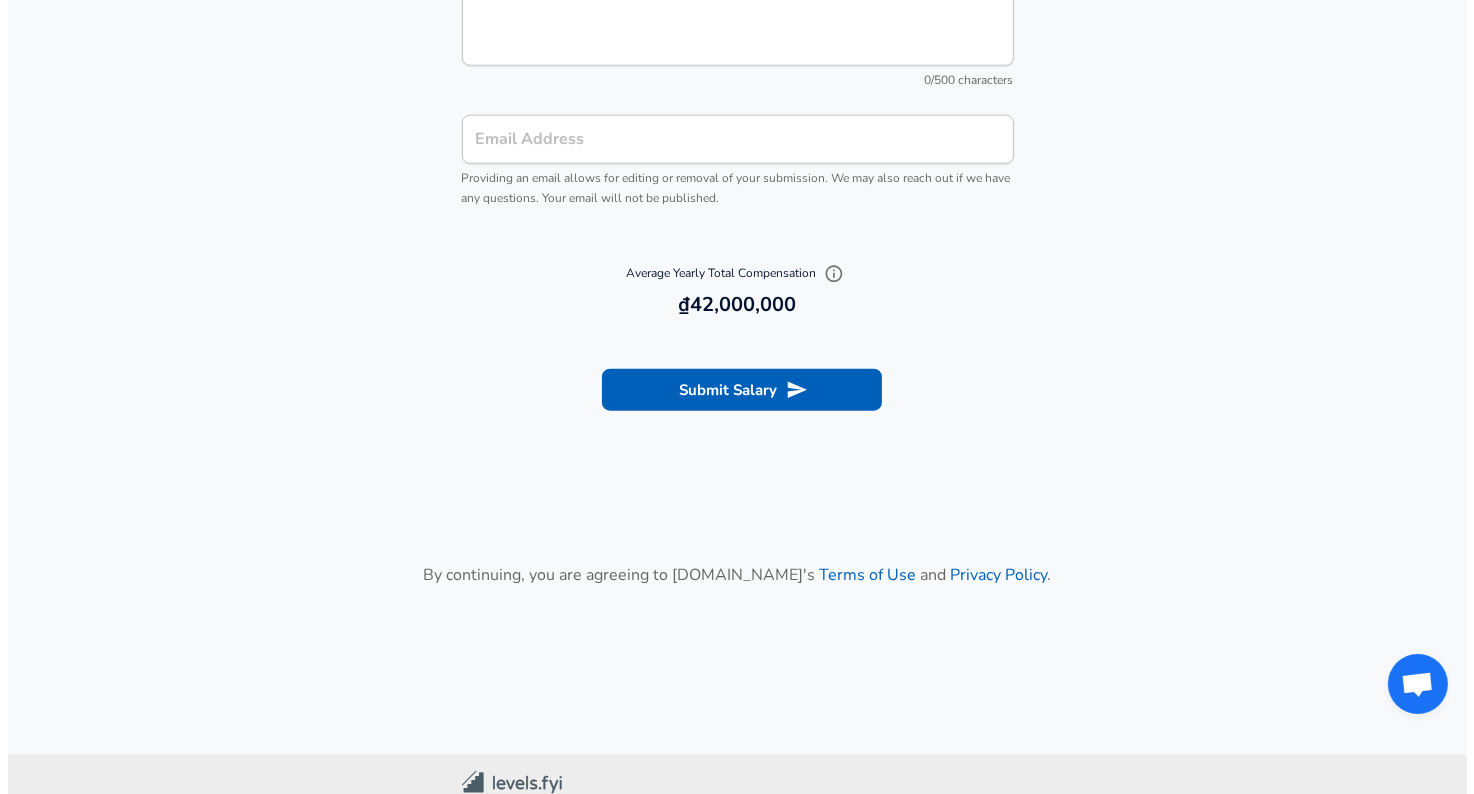 scroll, scrollTop: 2239, scrollLeft: 0, axis: vertical 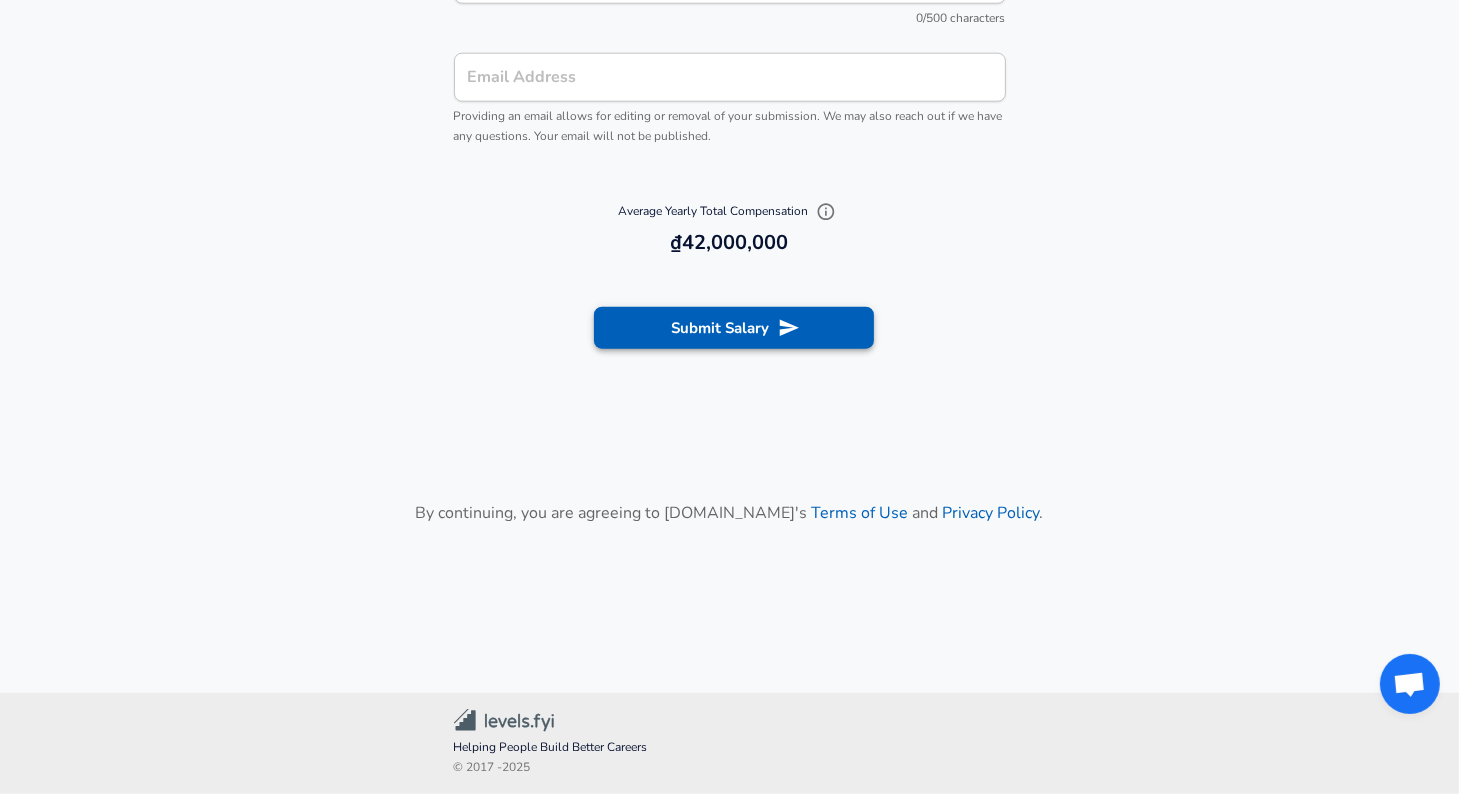click on "Submit Salary" at bounding box center [734, 328] 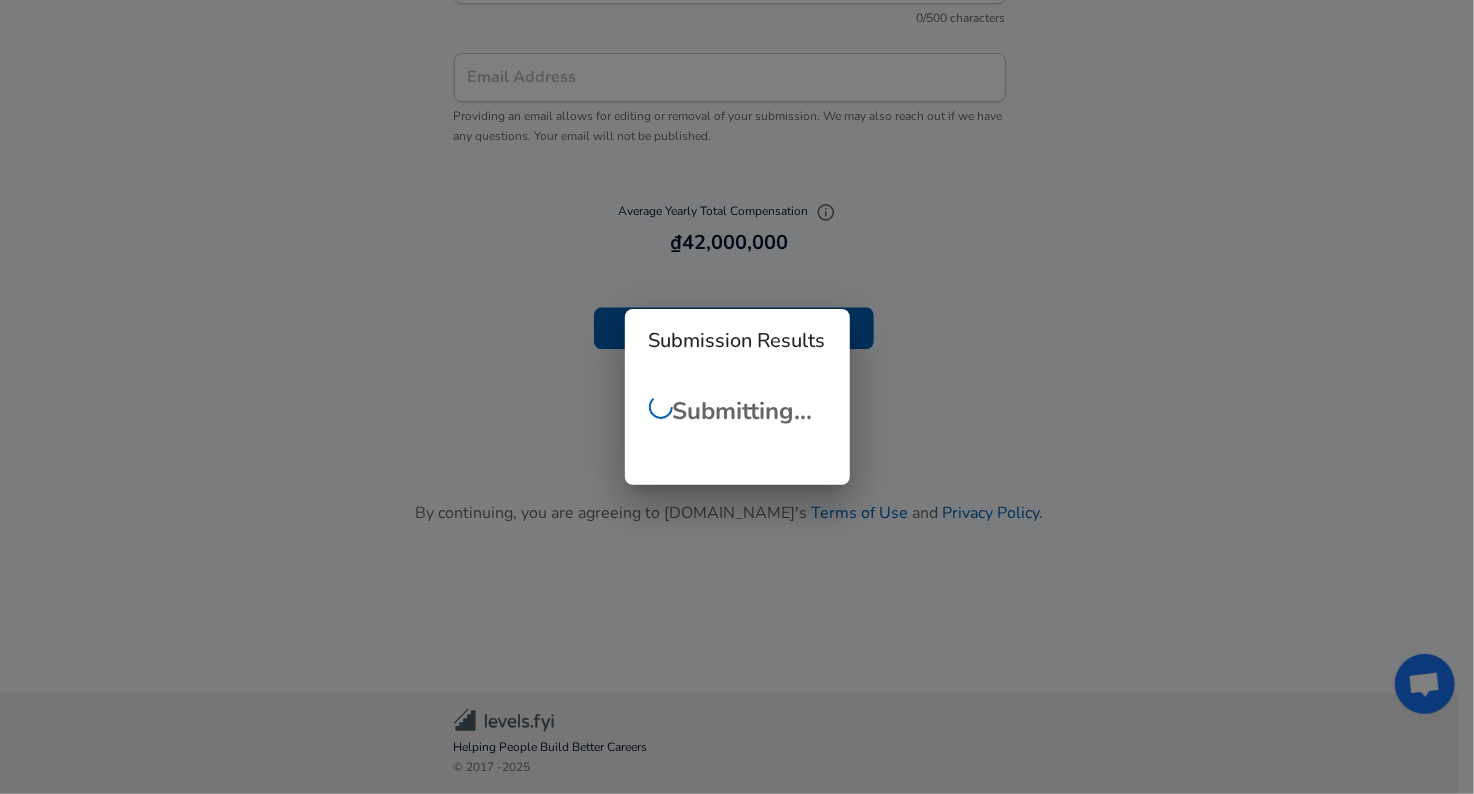 scroll, scrollTop: 729, scrollLeft: 0, axis: vertical 